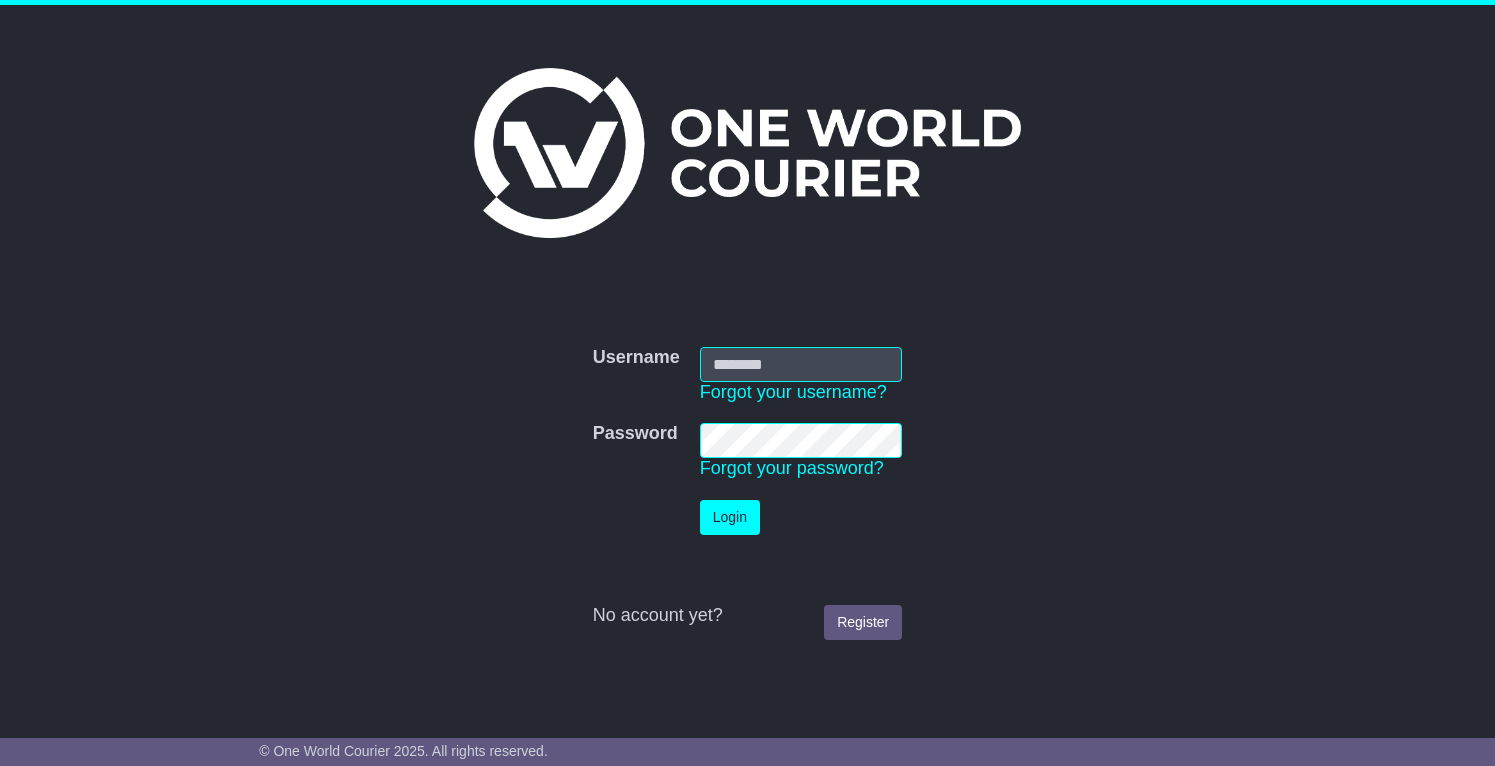 scroll, scrollTop: 0, scrollLeft: 0, axis: both 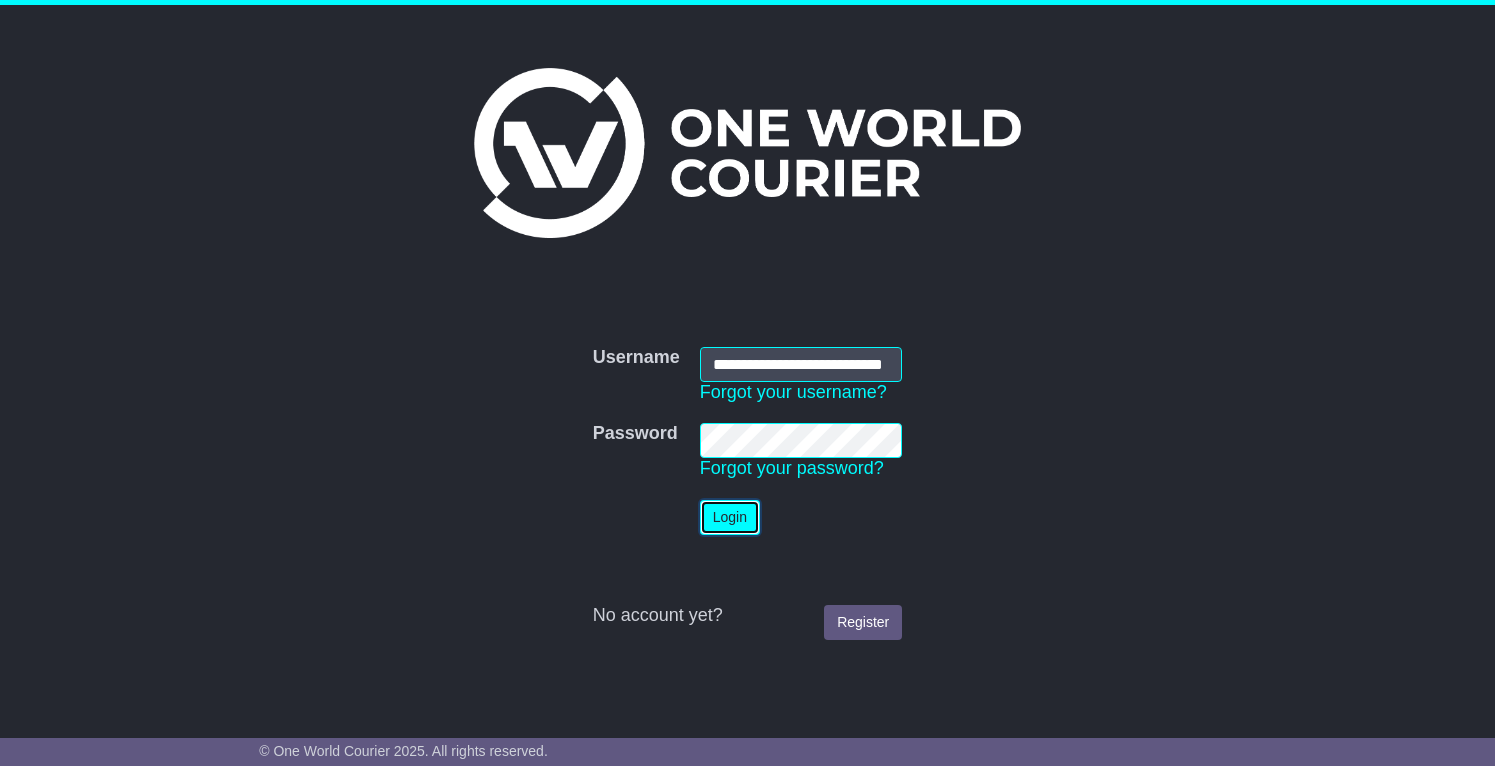 click on "Login" at bounding box center [730, 517] 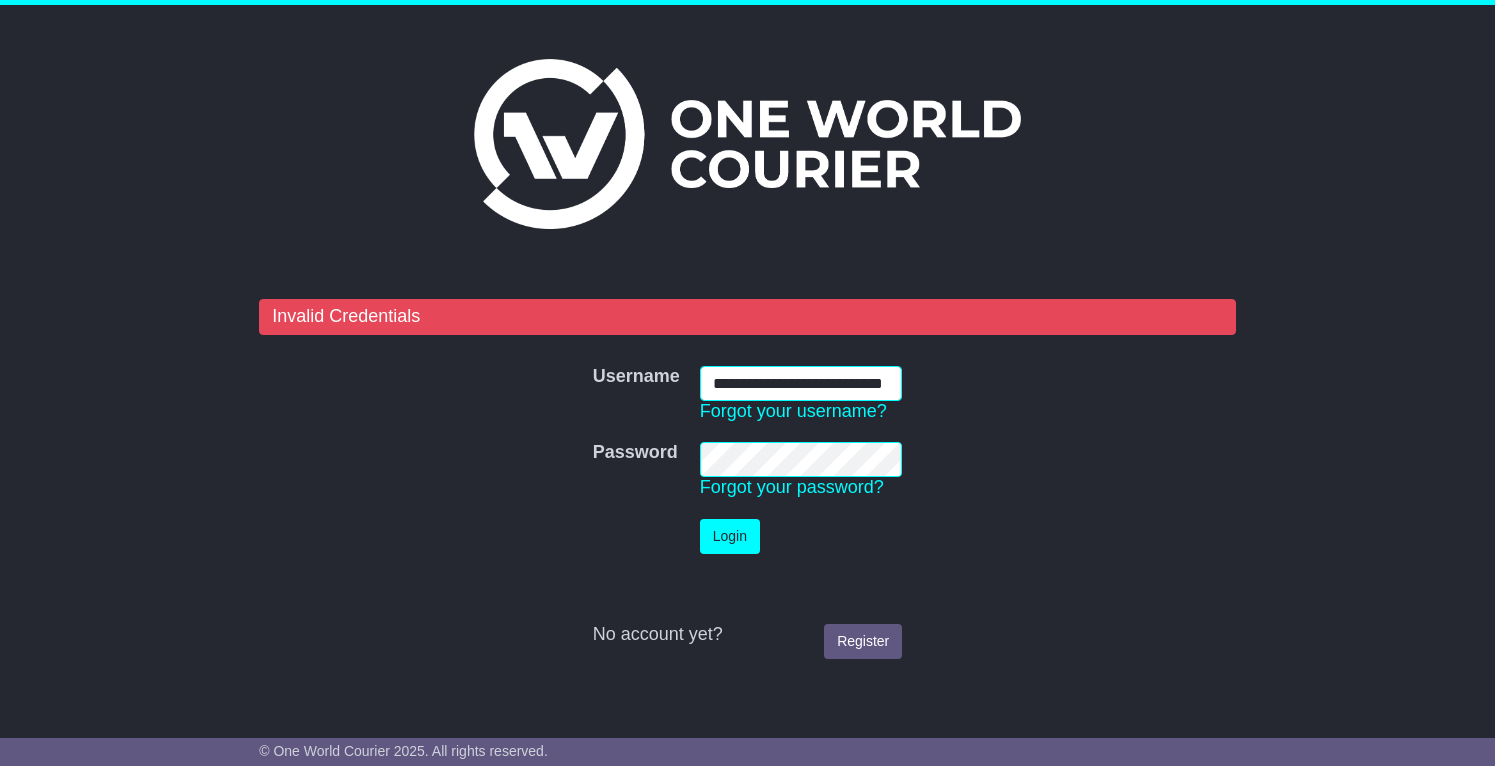 click on "**********" at bounding box center (801, 383) 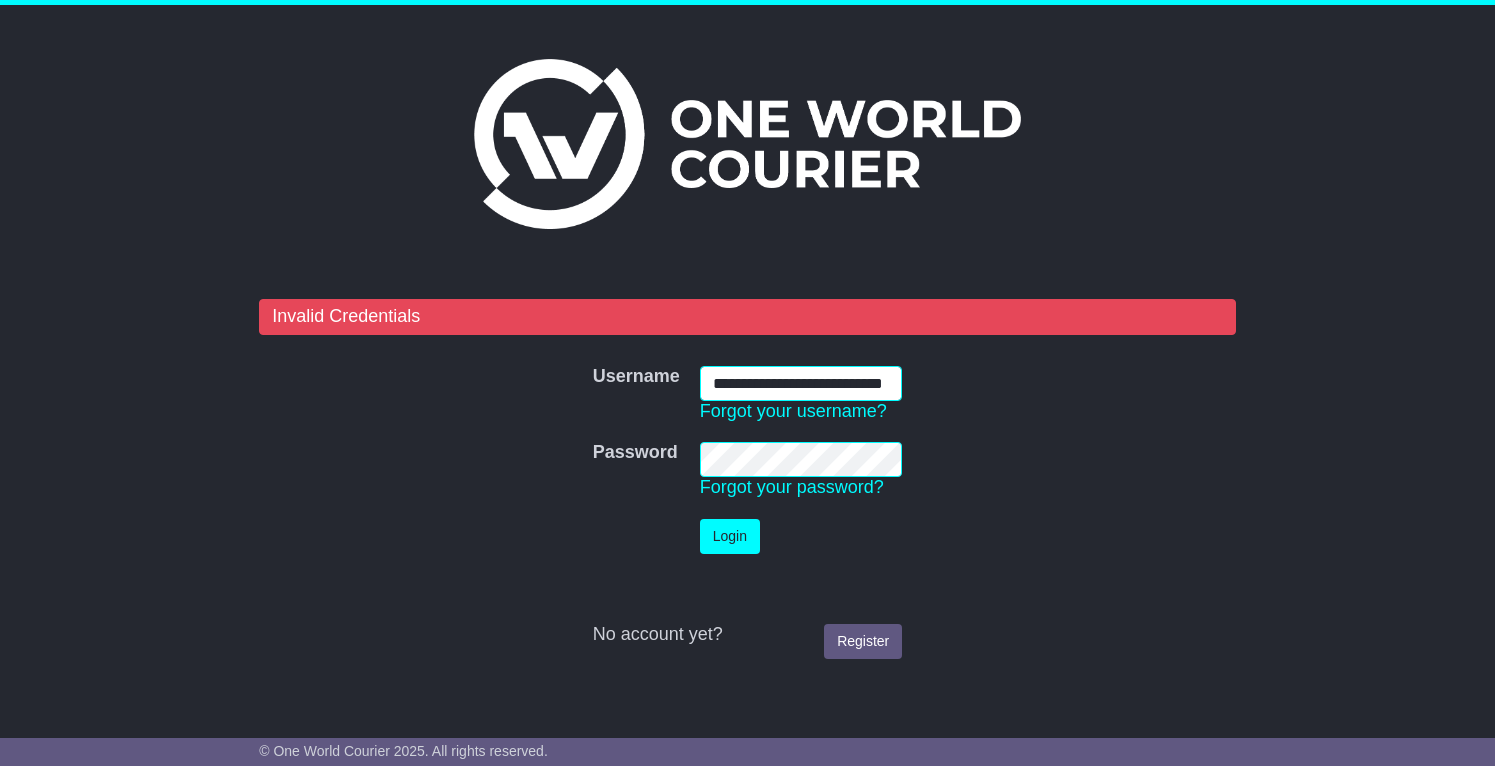 scroll, scrollTop: 0, scrollLeft: 58, axis: horizontal 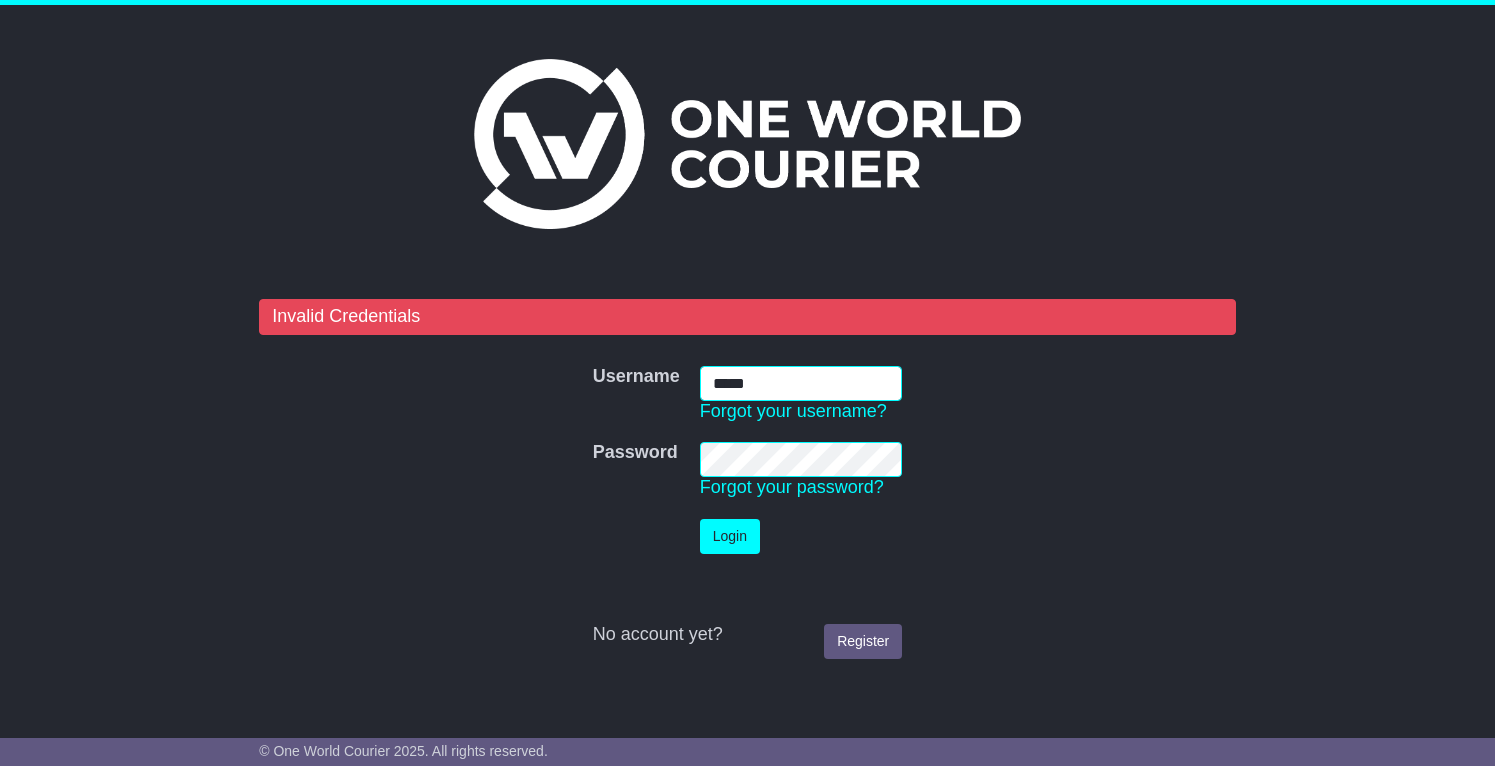 click on "*****" at bounding box center [801, 383] 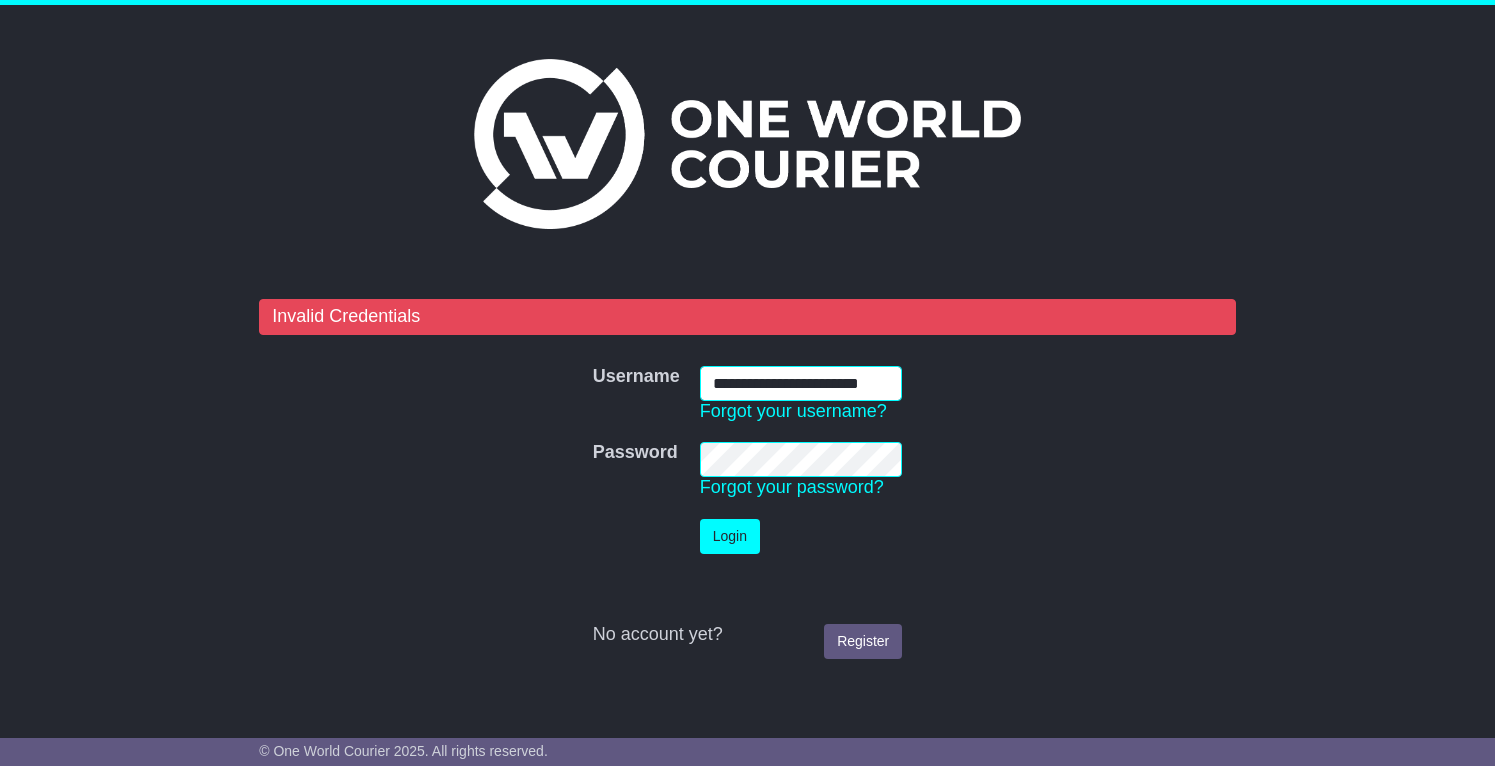 scroll, scrollTop: 0, scrollLeft: 16, axis: horizontal 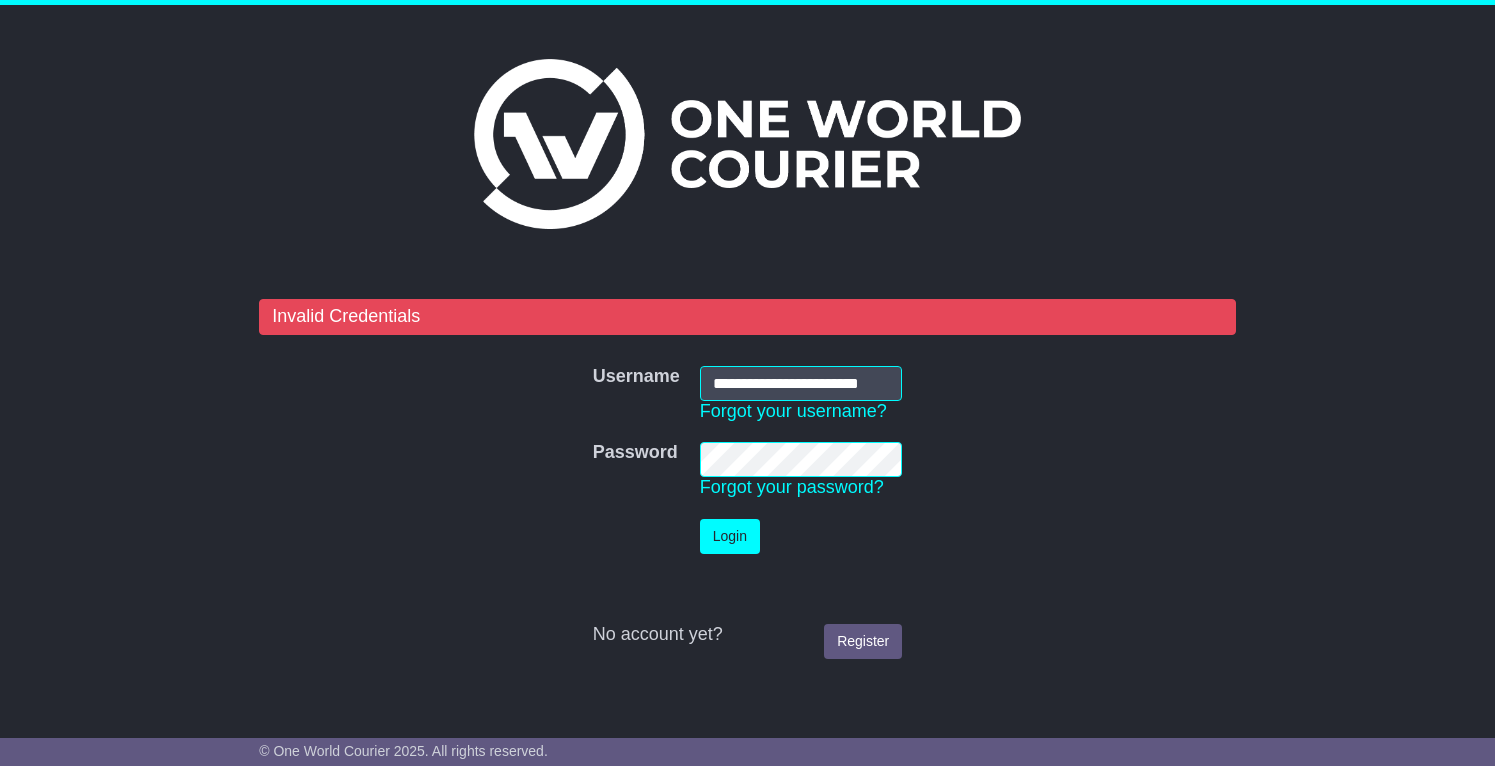 click on "**********" at bounding box center (747, 484) 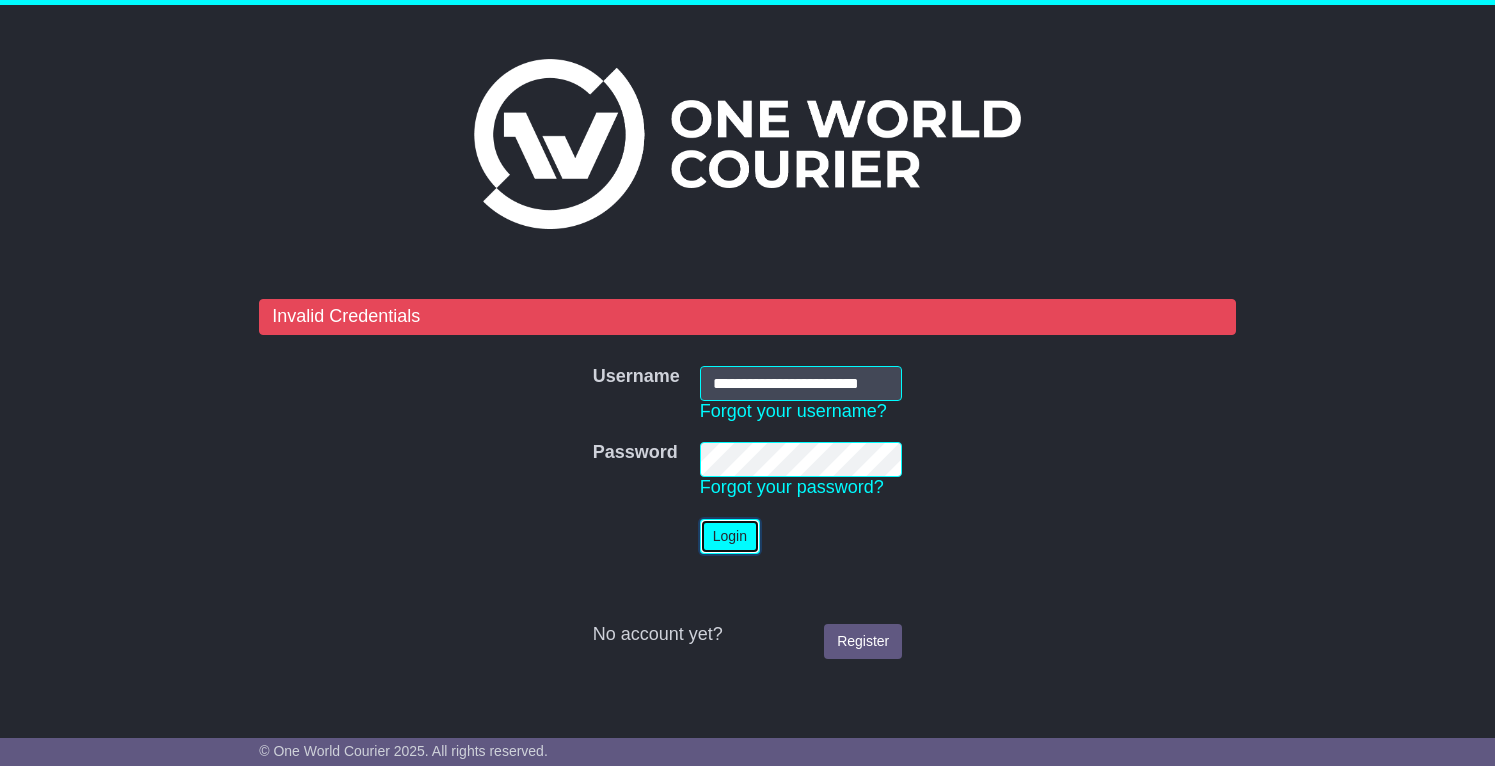 click on "Login" at bounding box center (730, 536) 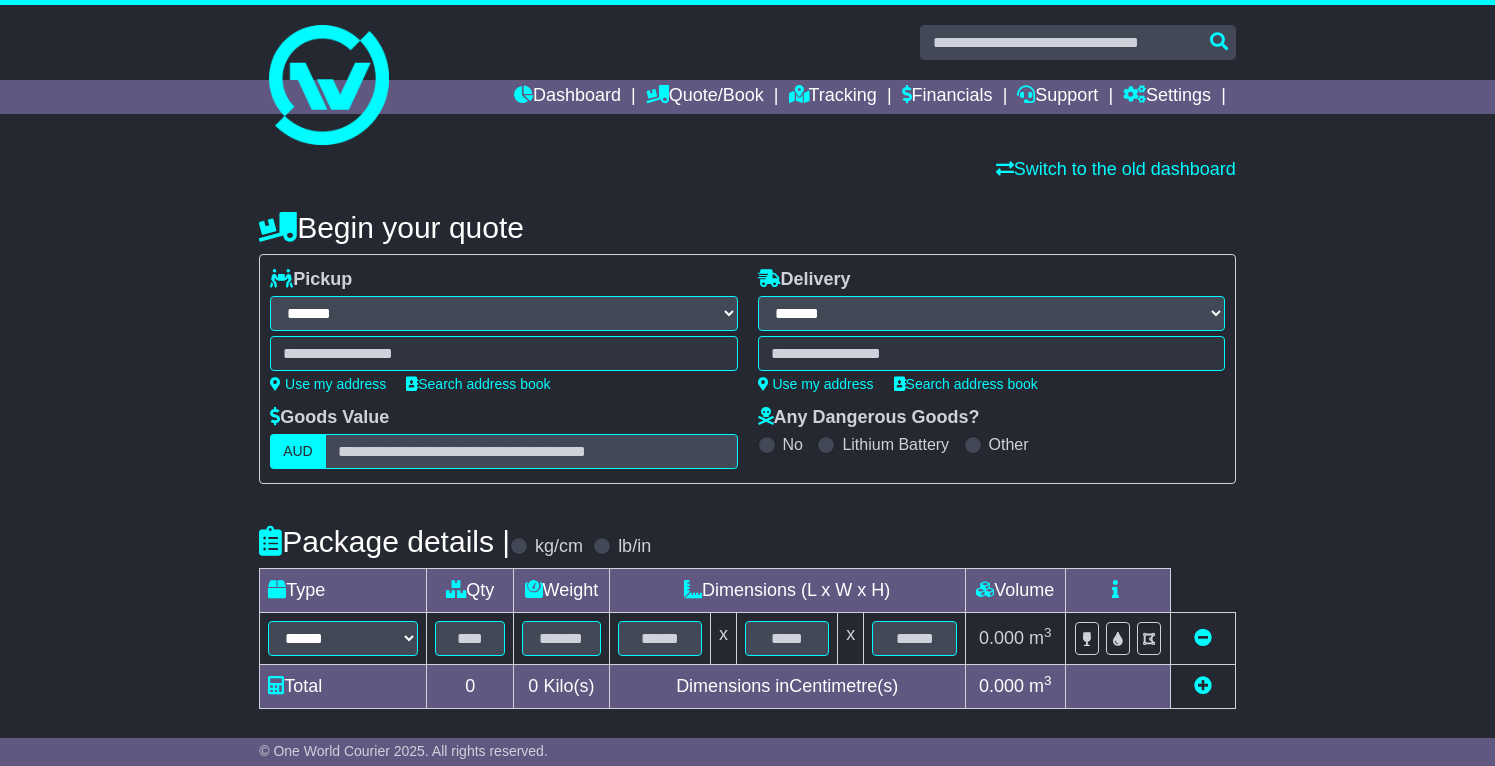 select on "**" 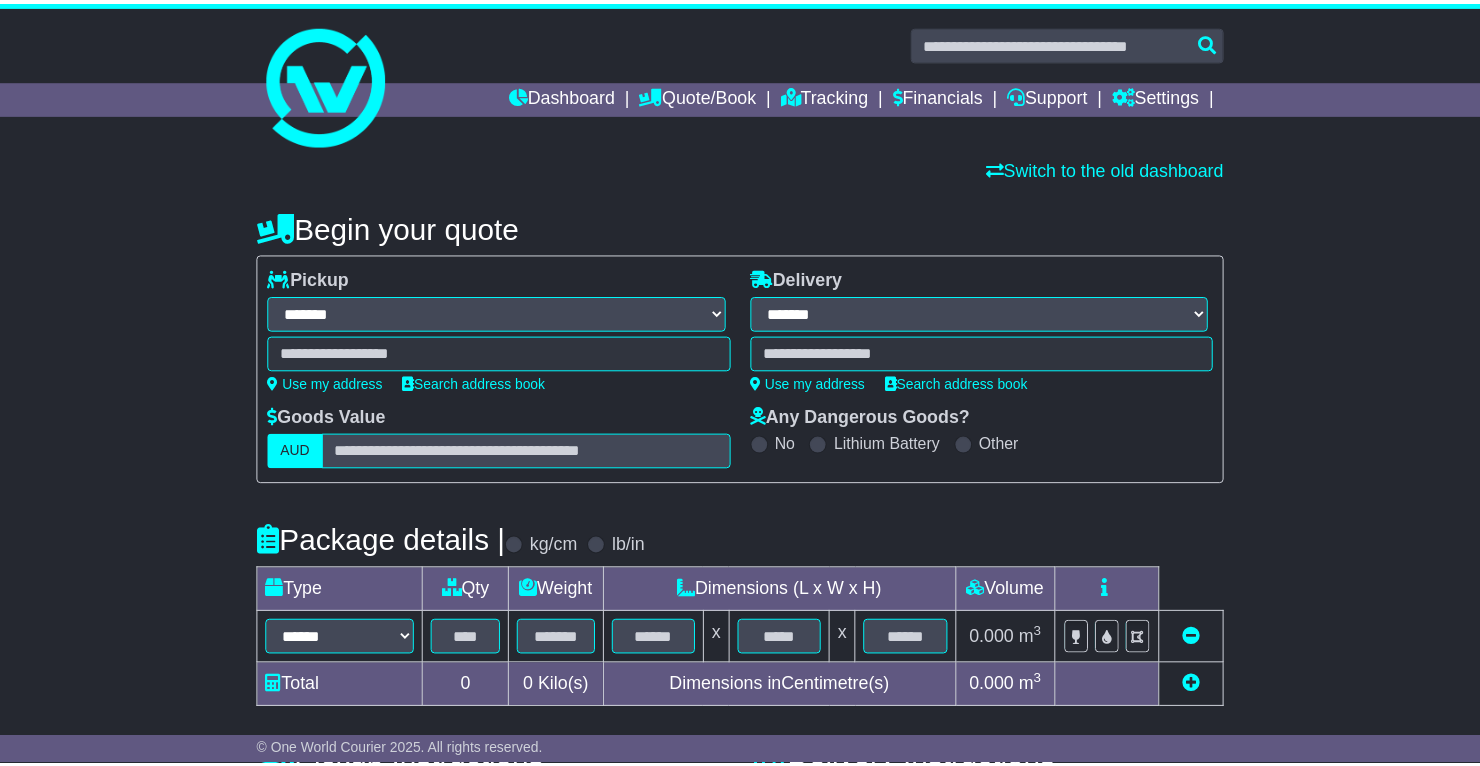 scroll, scrollTop: 0, scrollLeft: 0, axis: both 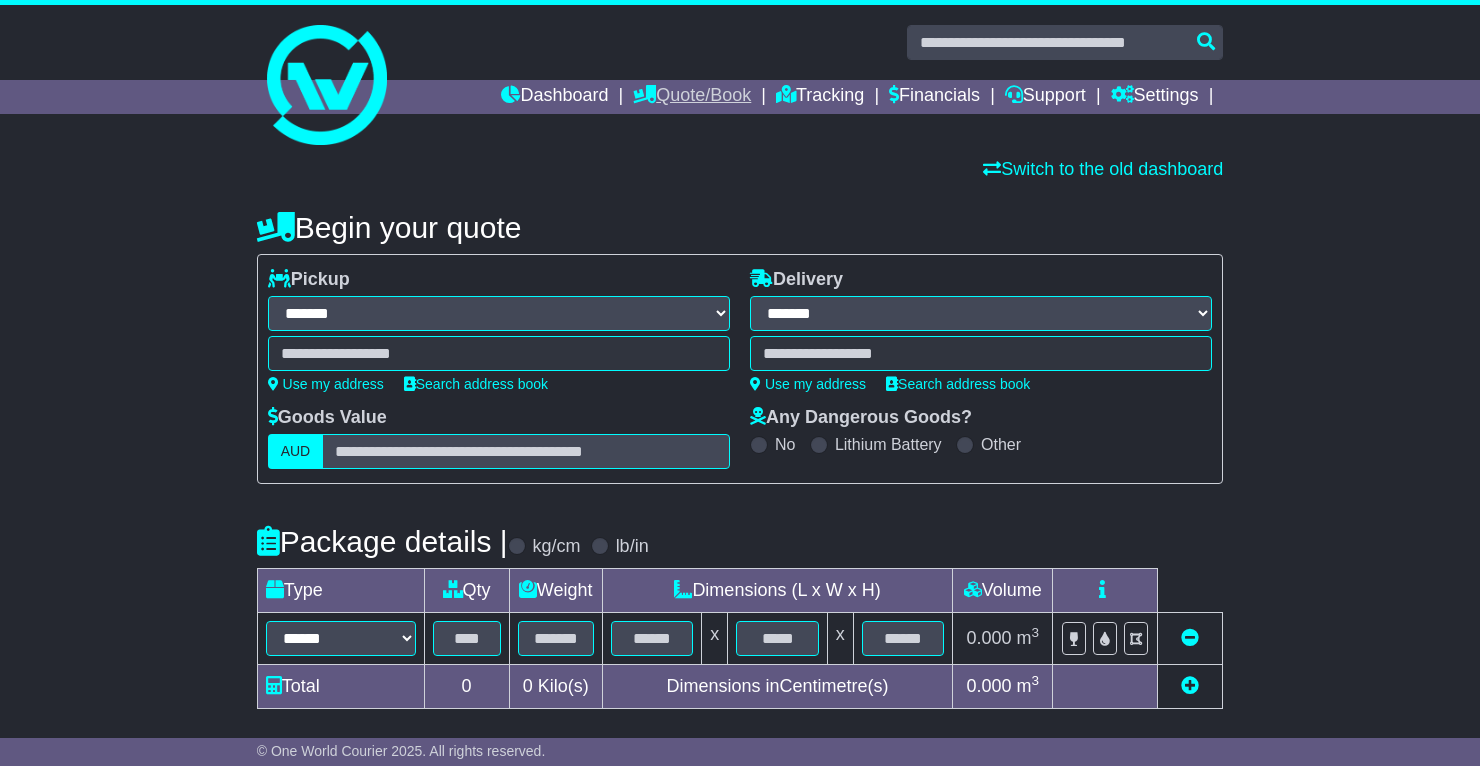 click on "Quote/Book" at bounding box center [692, 97] 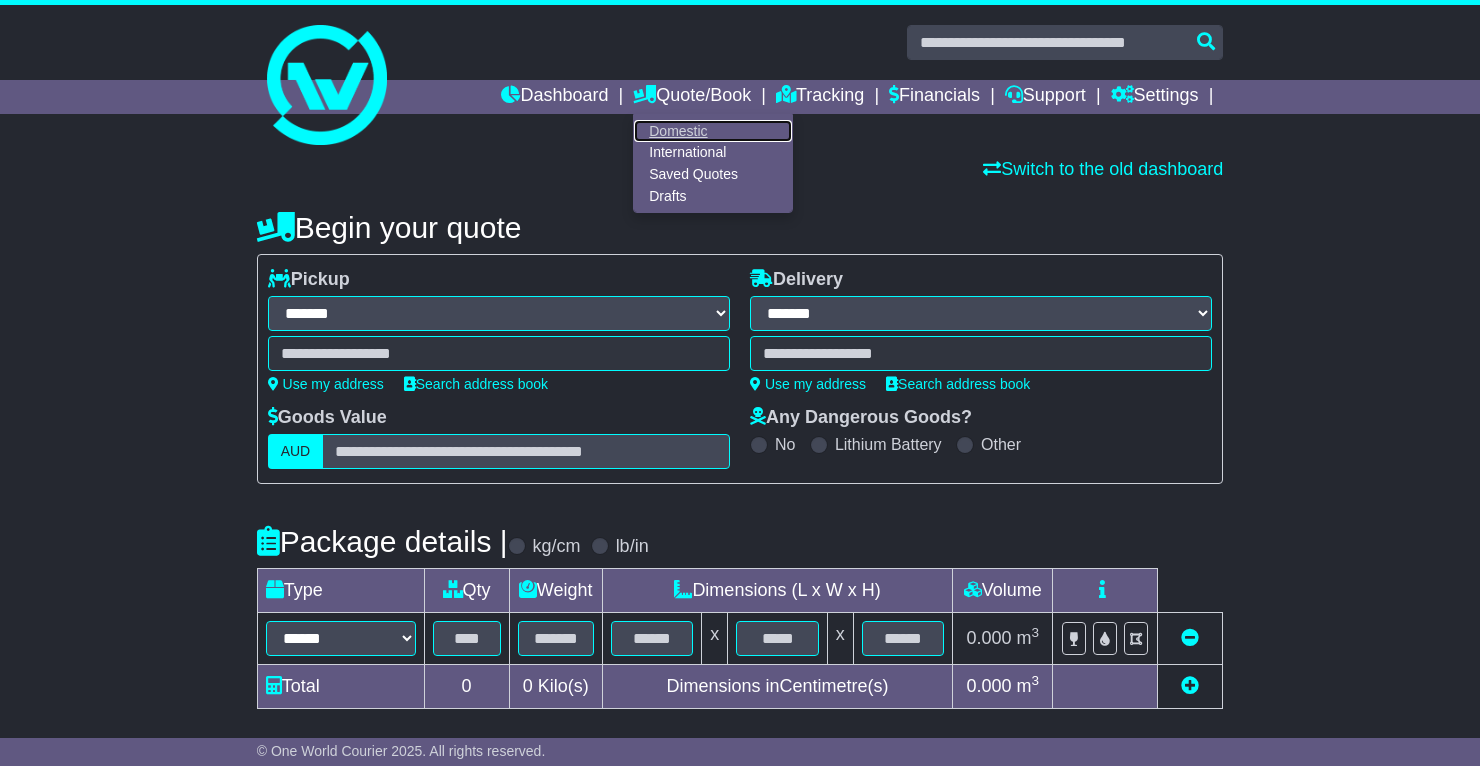 click on "Domestic" at bounding box center [713, 131] 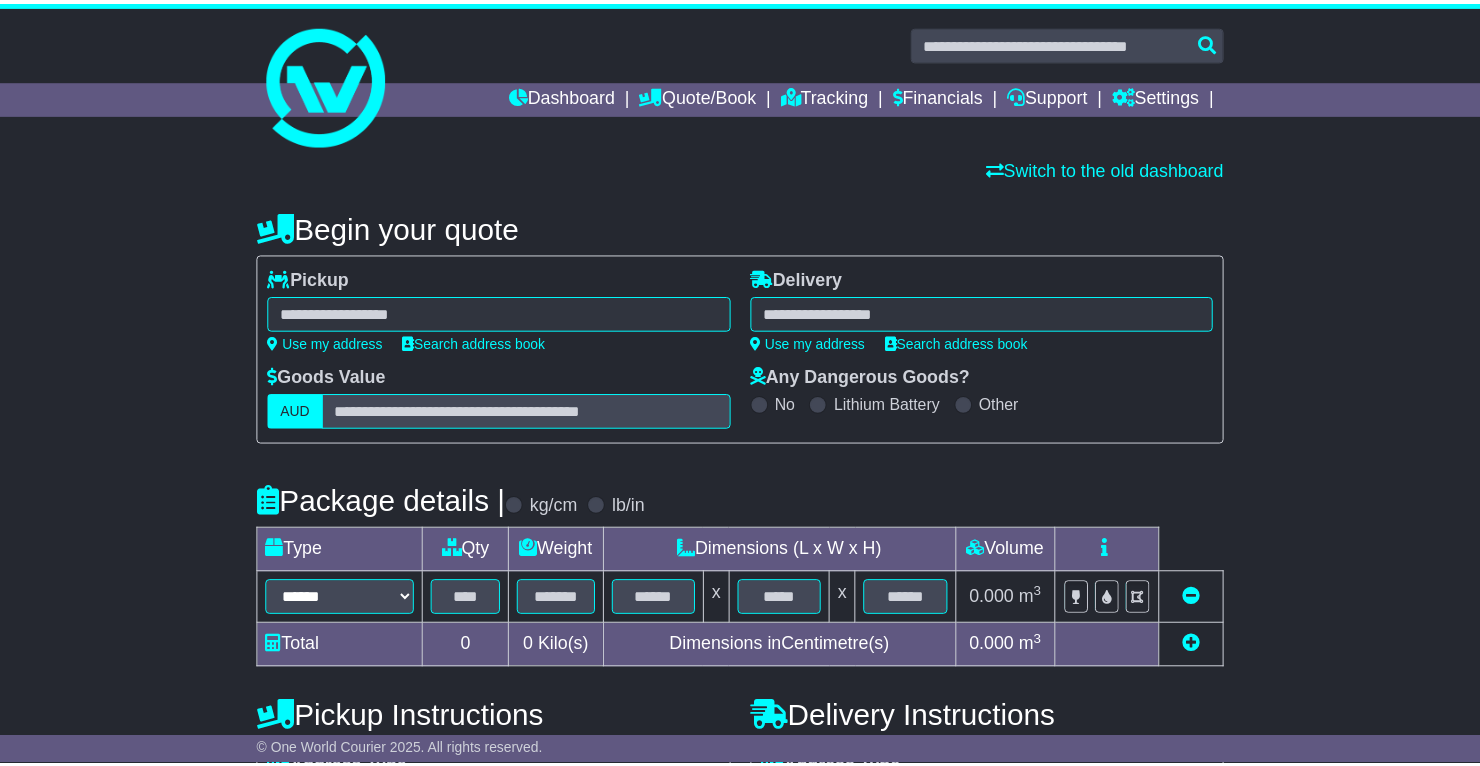 scroll, scrollTop: 0, scrollLeft: 0, axis: both 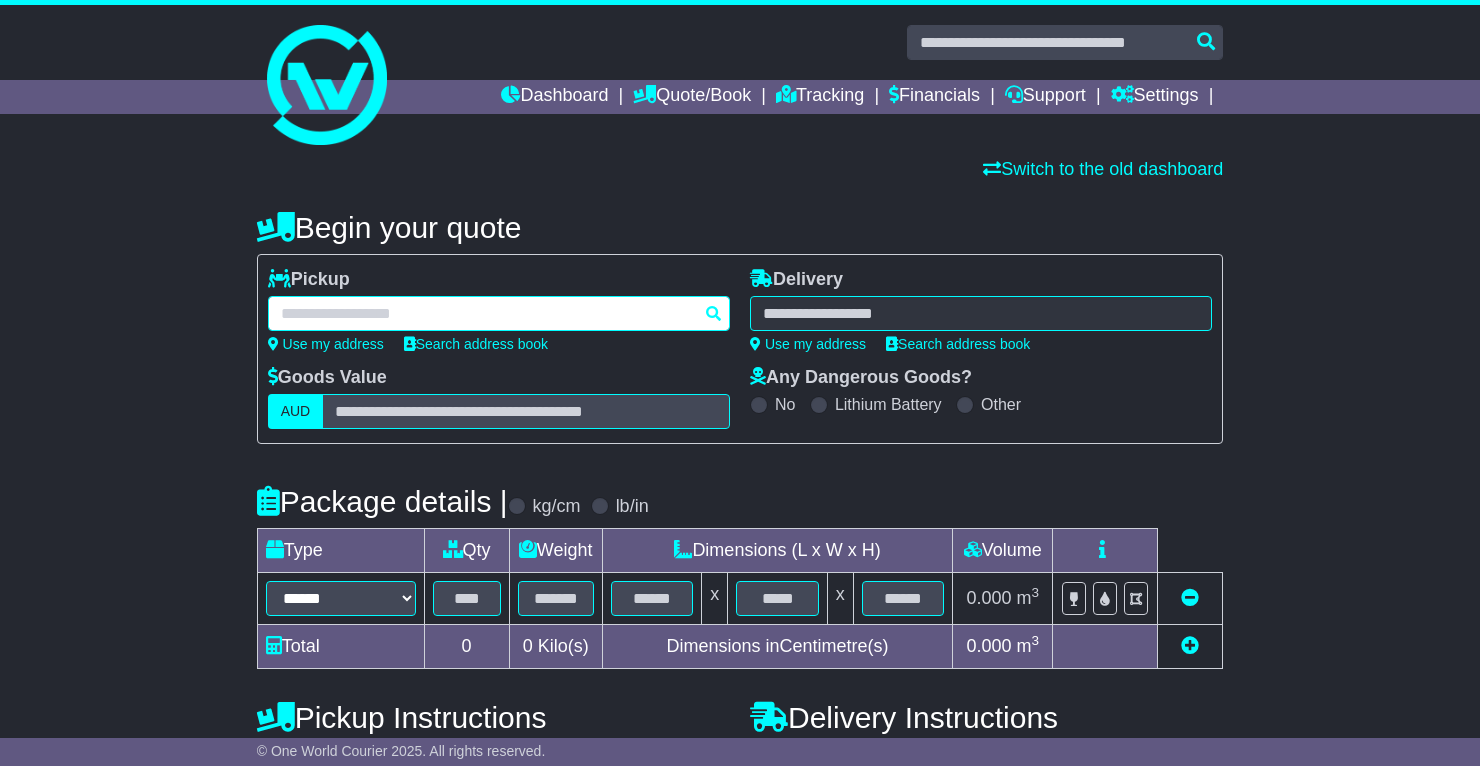 click at bounding box center (499, 313) 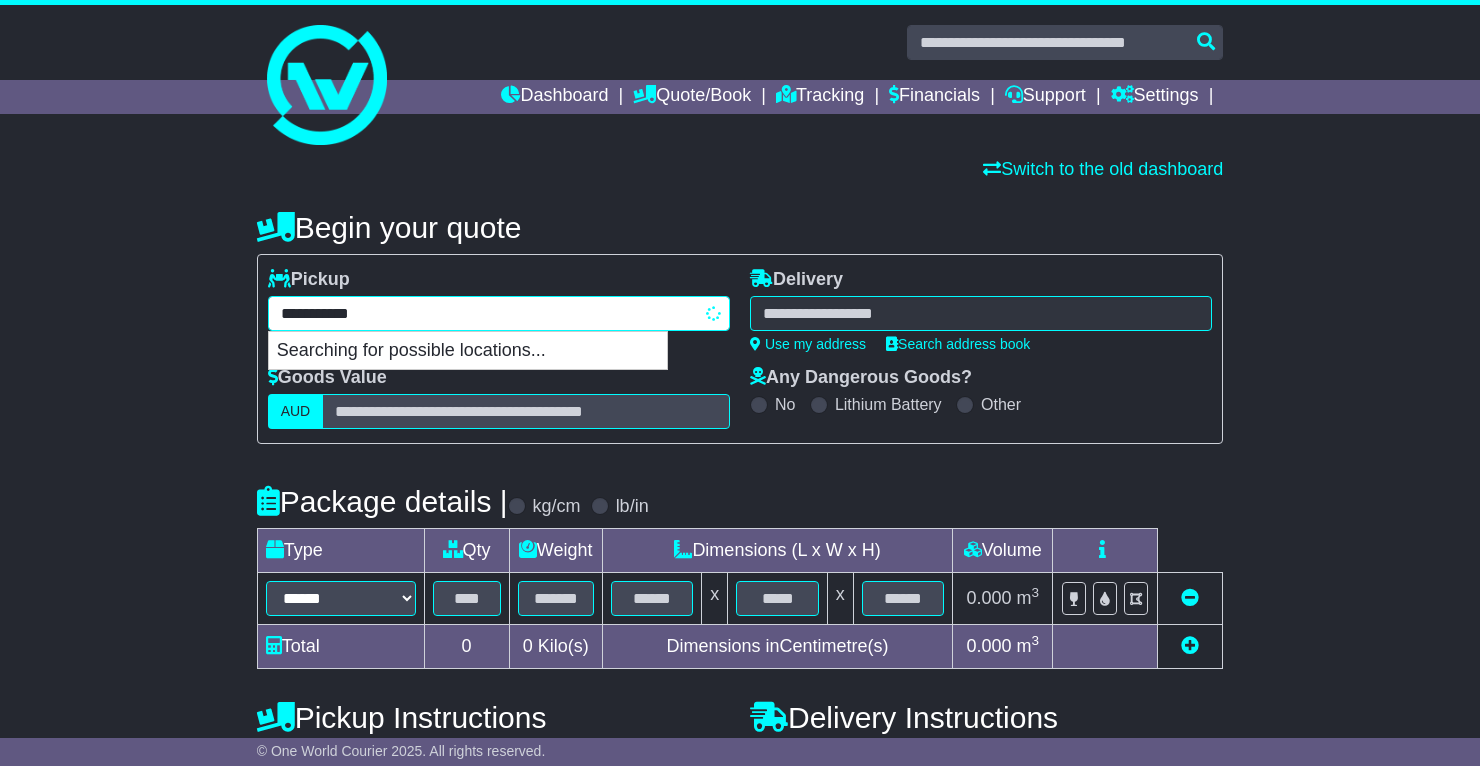 type on "**********" 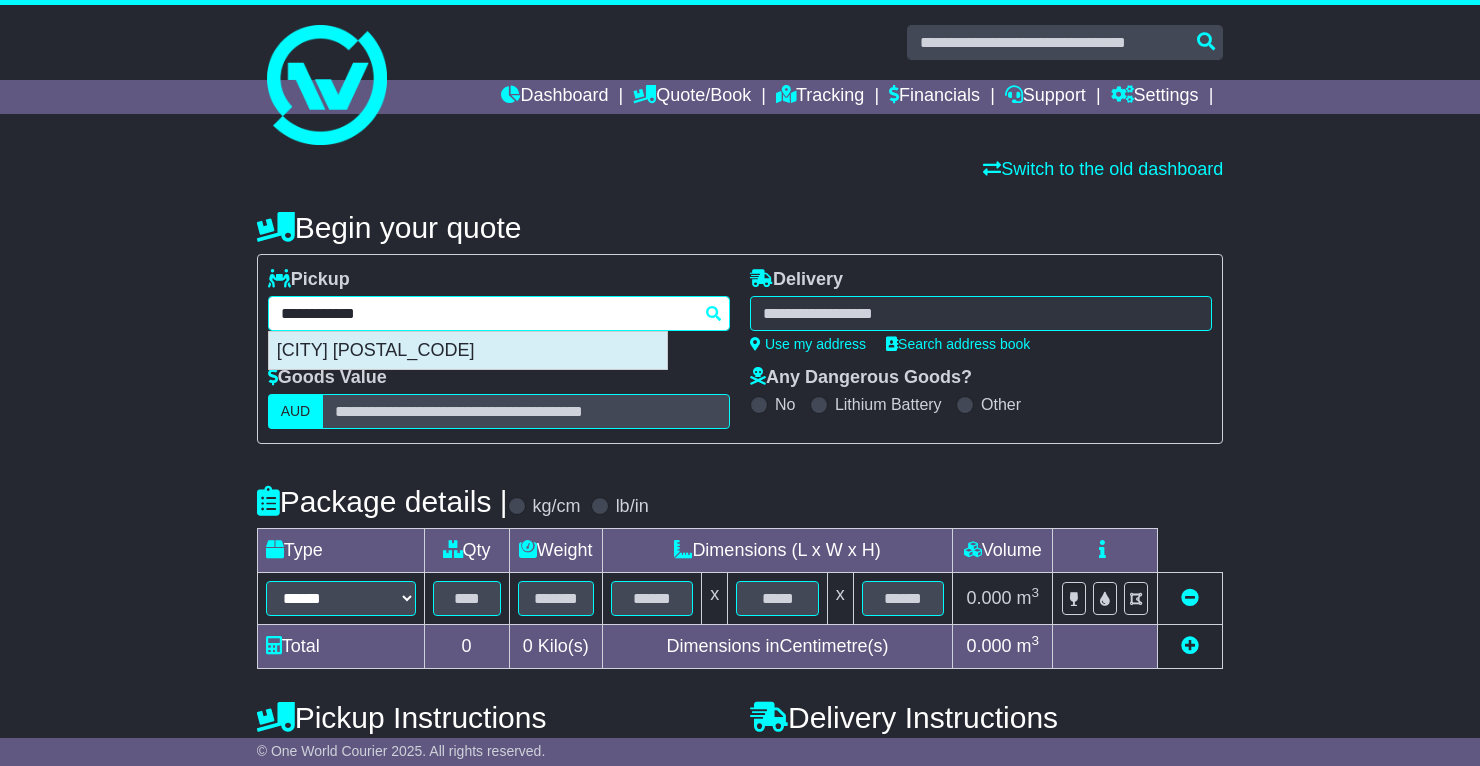 click on "[CITY] [POSTAL_CODE]" at bounding box center (468, 351) 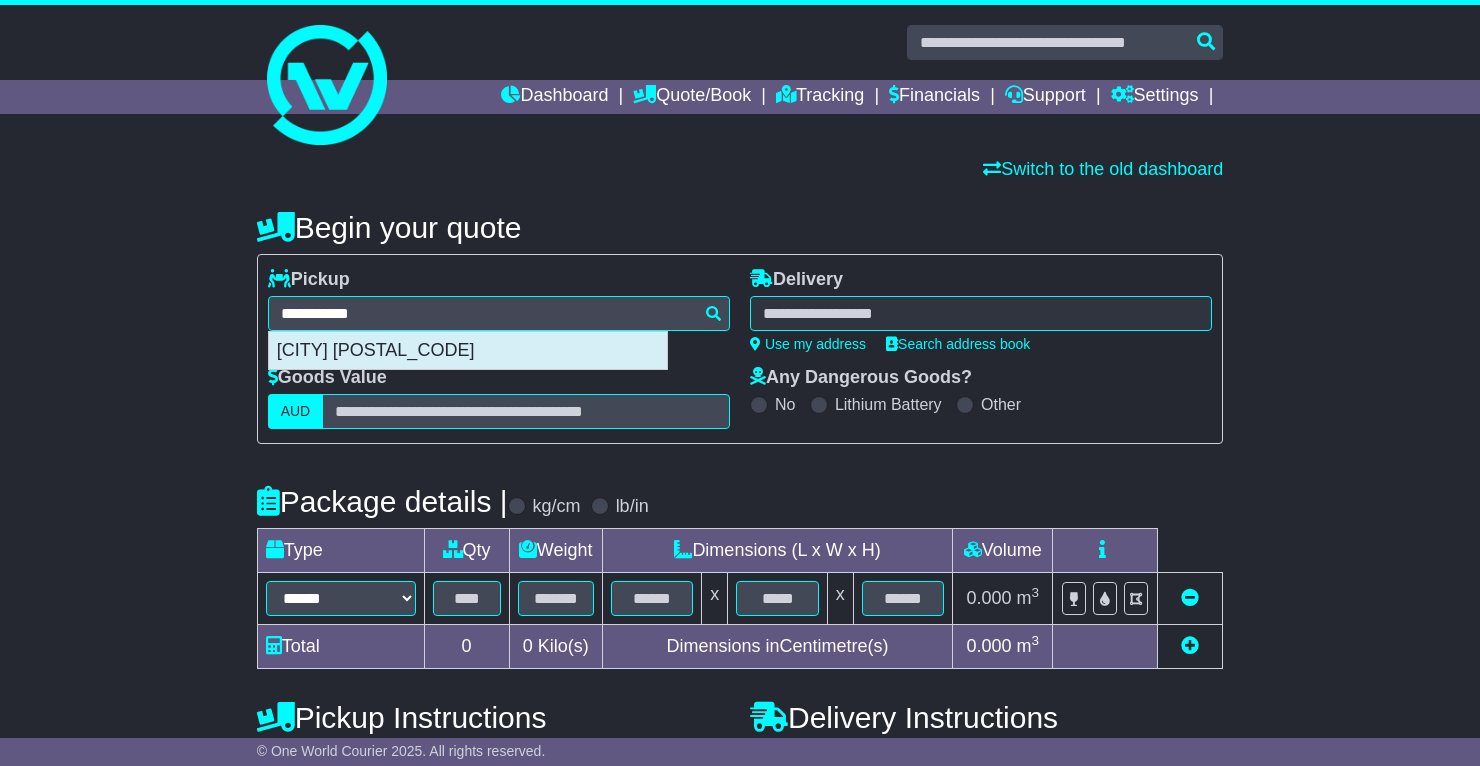 type on "**********" 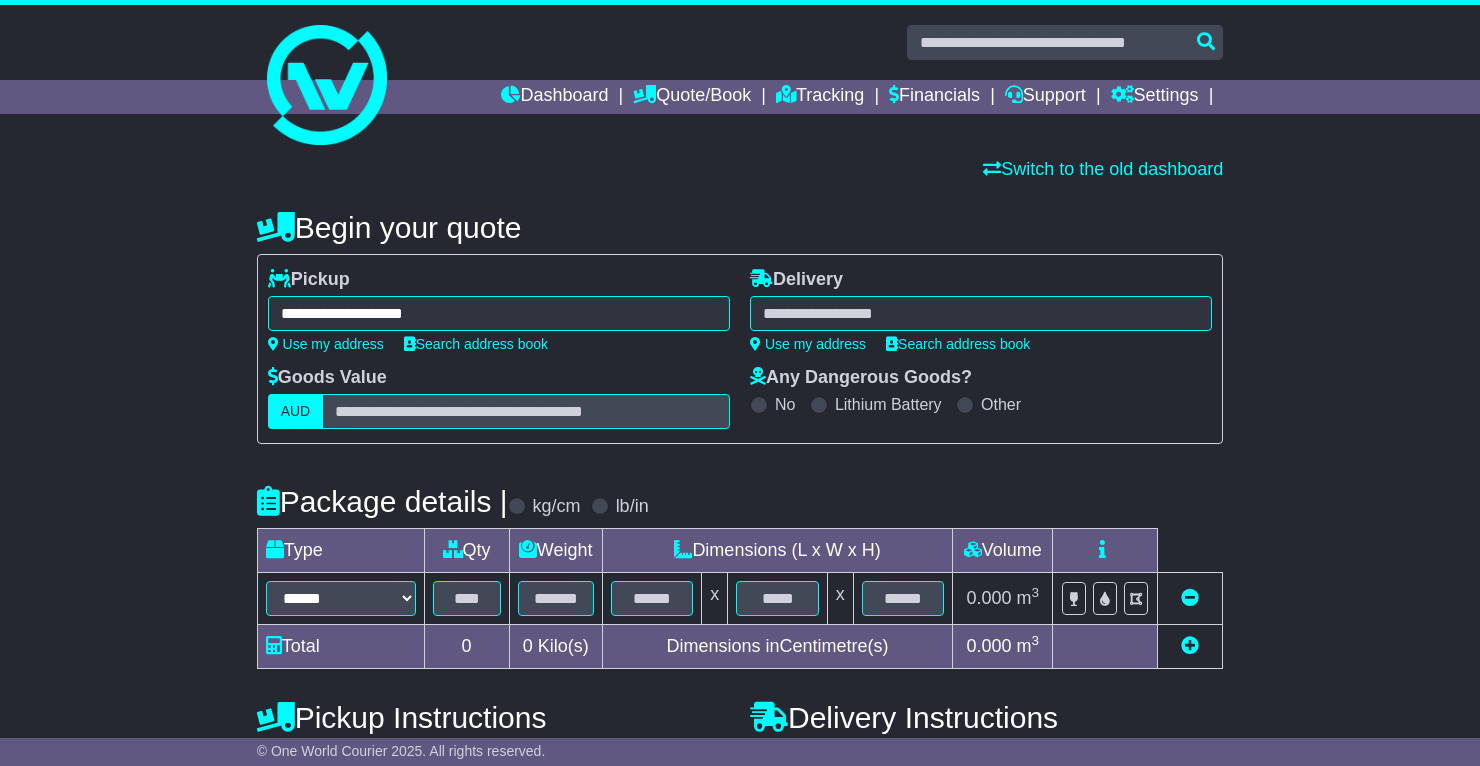 click at bounding box center (981, 313) 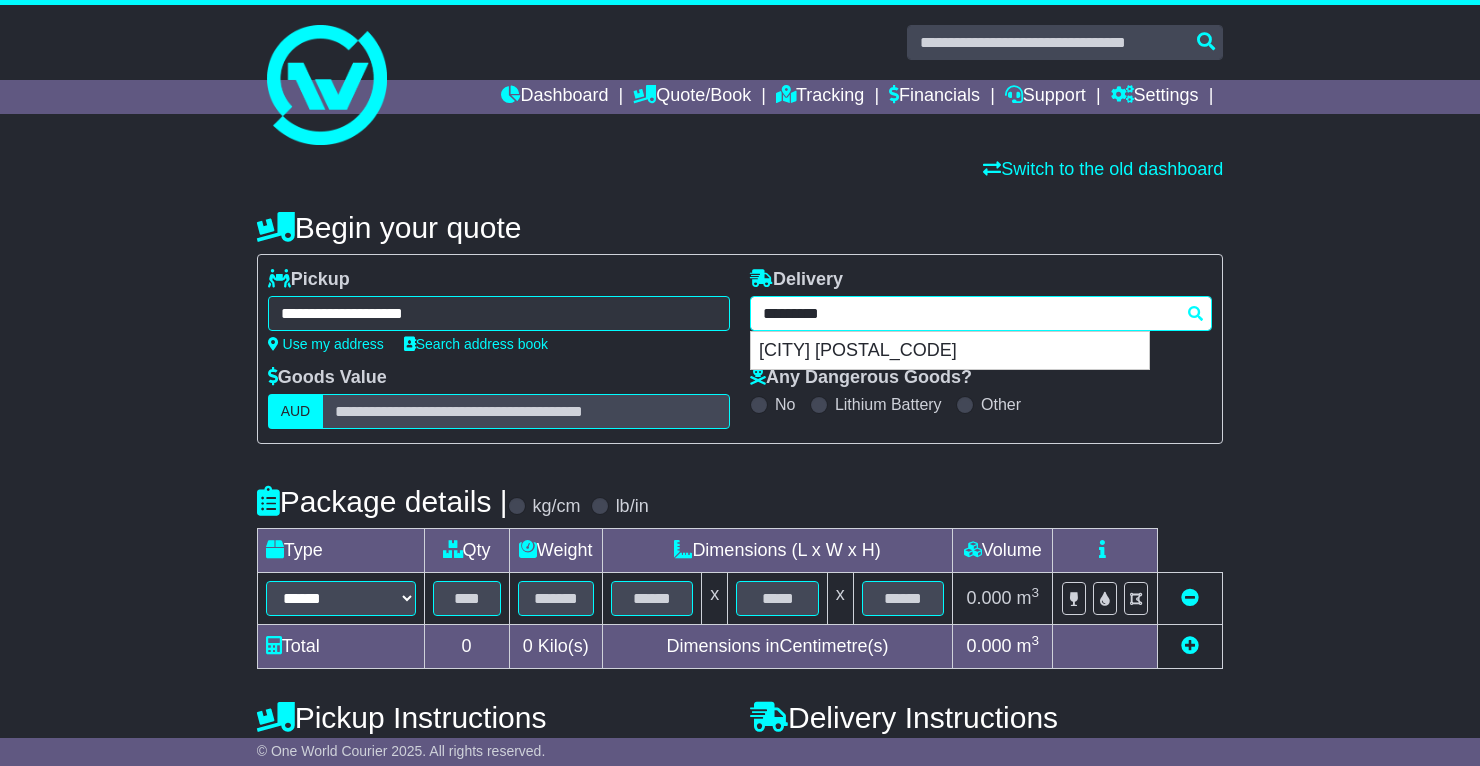 click on "*********" at bounding box center [981, 313] 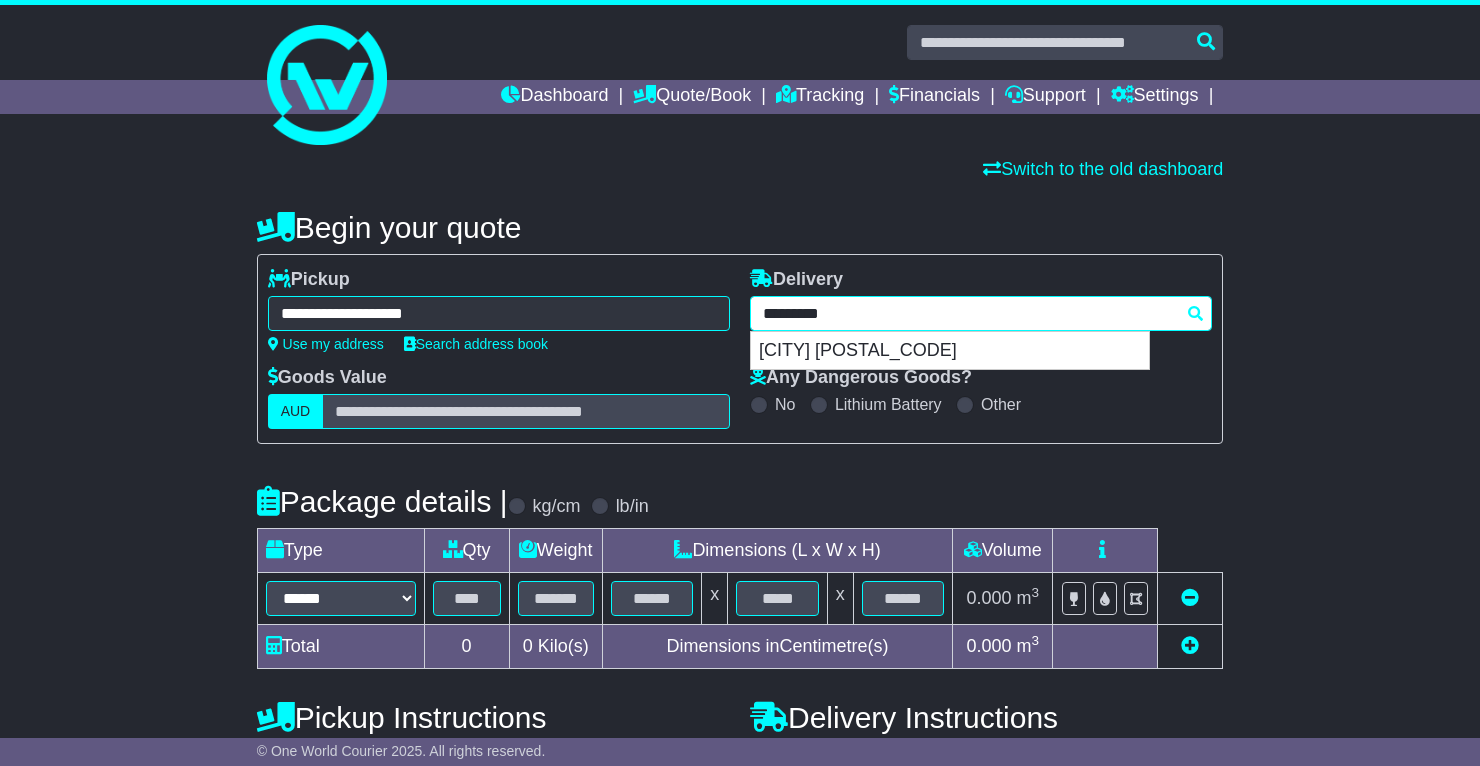 click on "********* [CITY] [CITY] [POSTAL_CODE]" at bounding box center [981, 313] 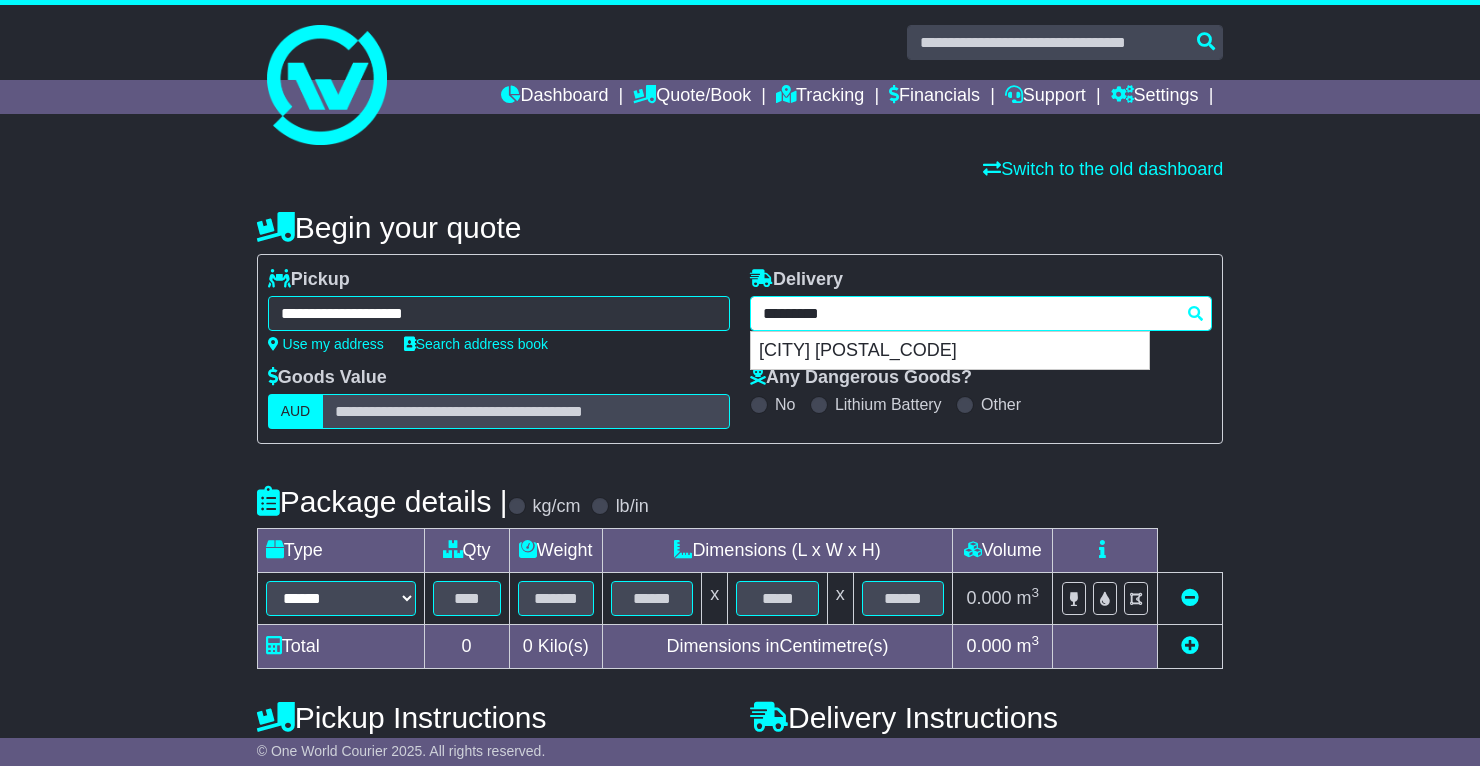 type on "********" 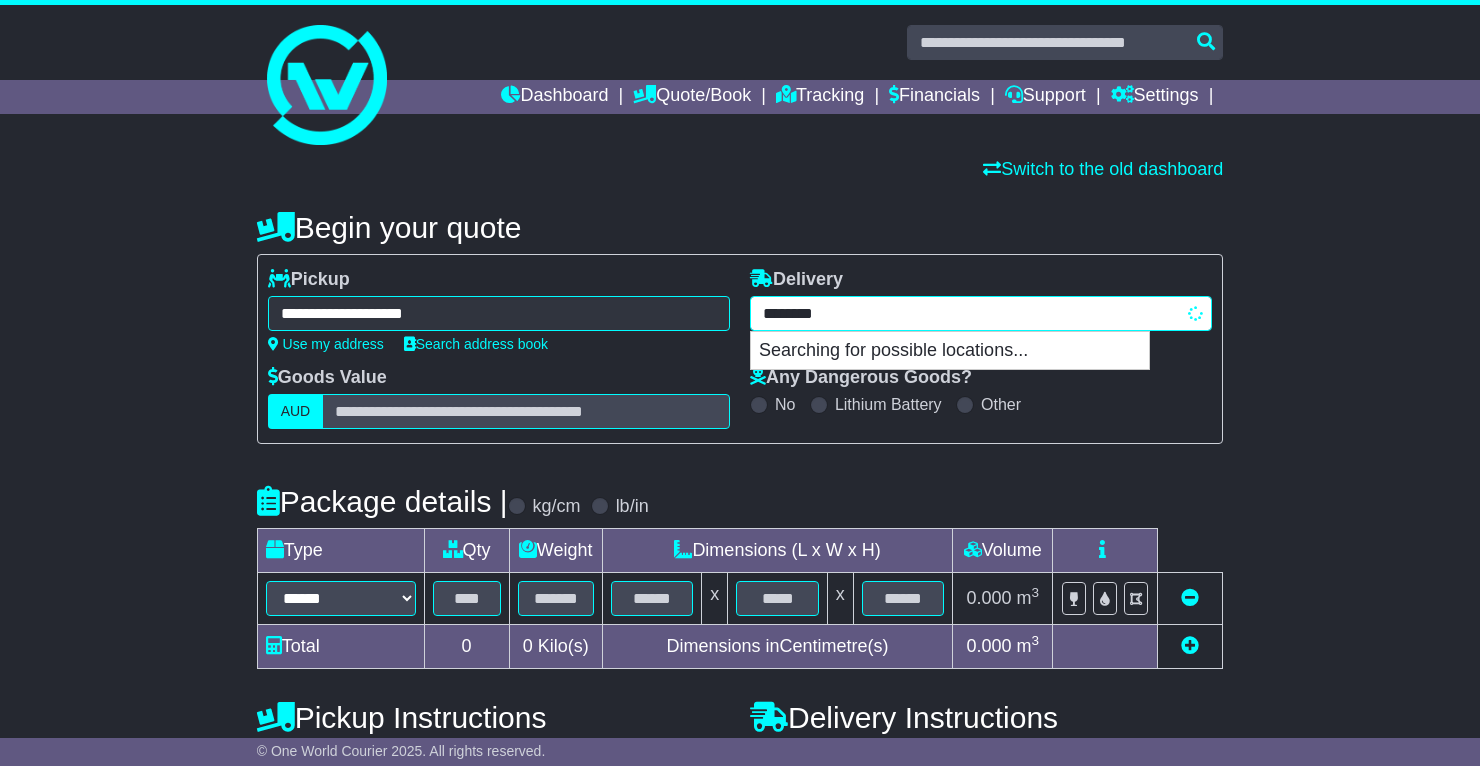 type on "**********" 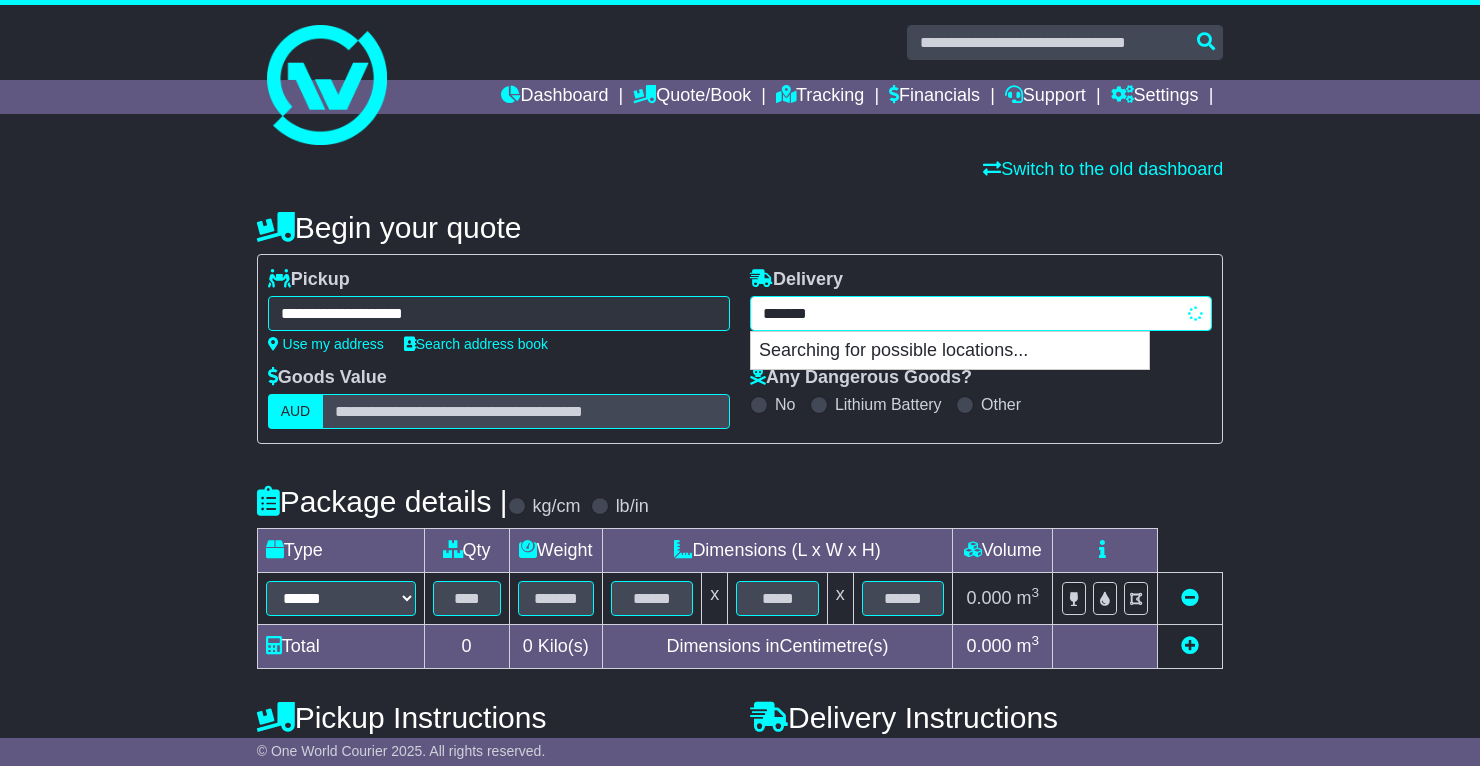 type 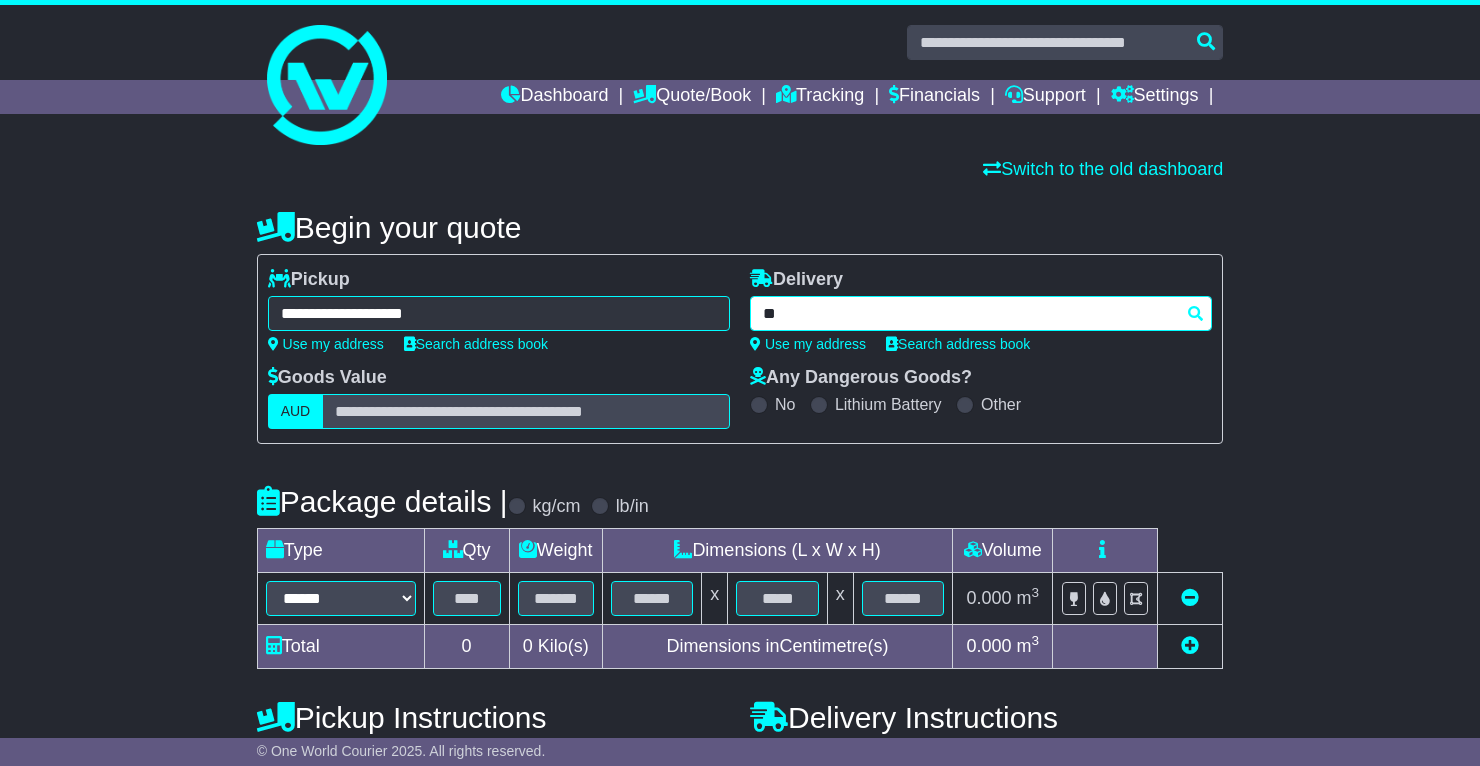 type on "*" 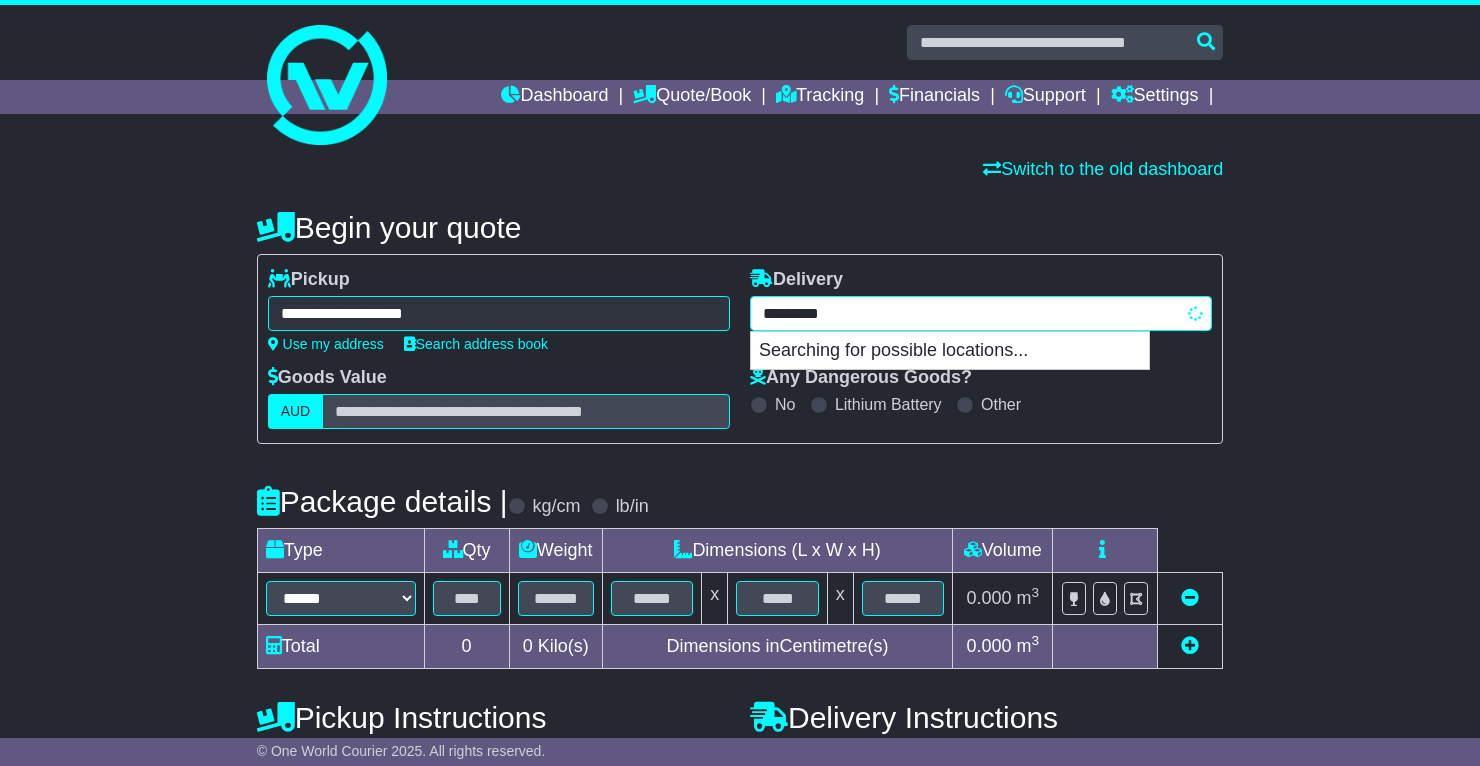 type on "**********" 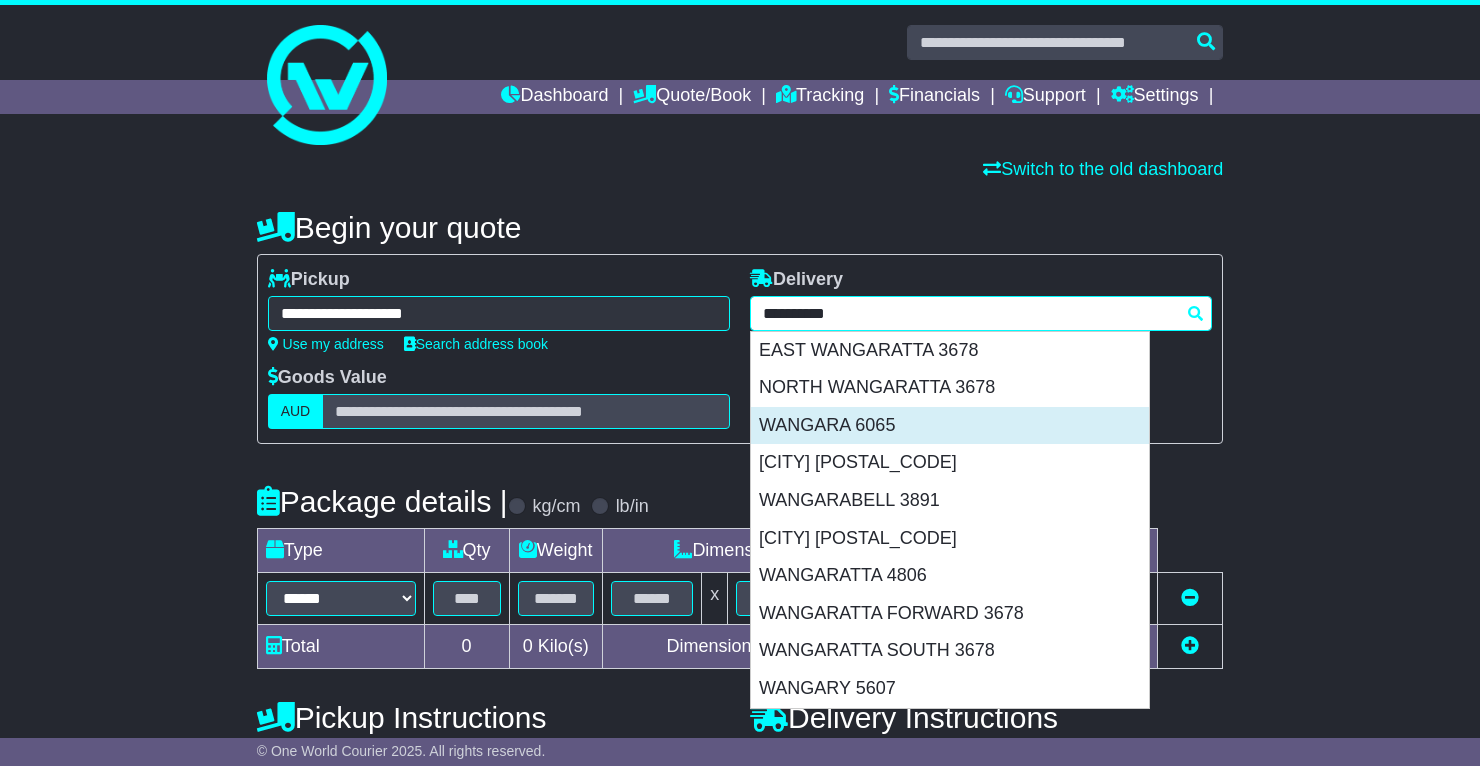 click on "WANGARA 6065" at bounding box center (950, 426) 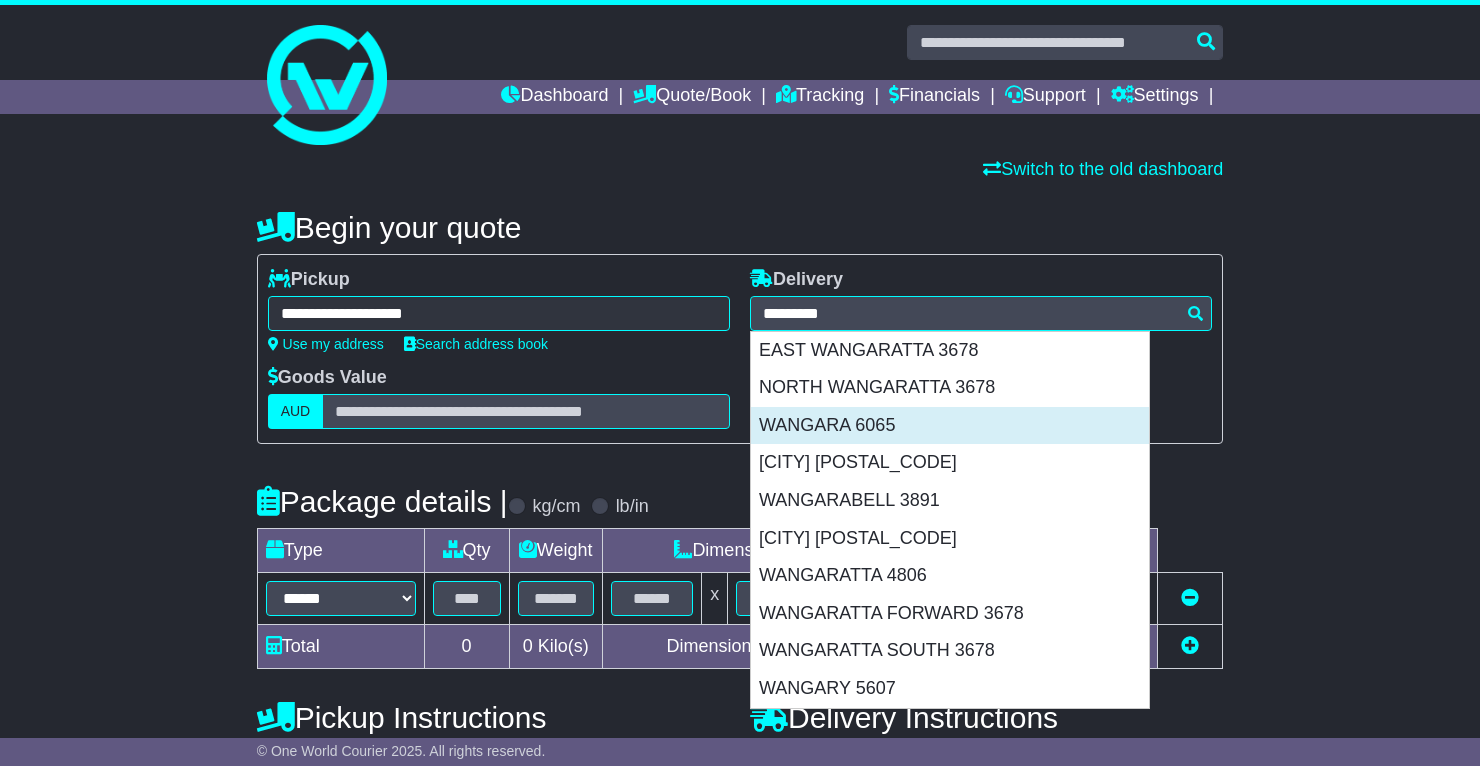 type on "**********" 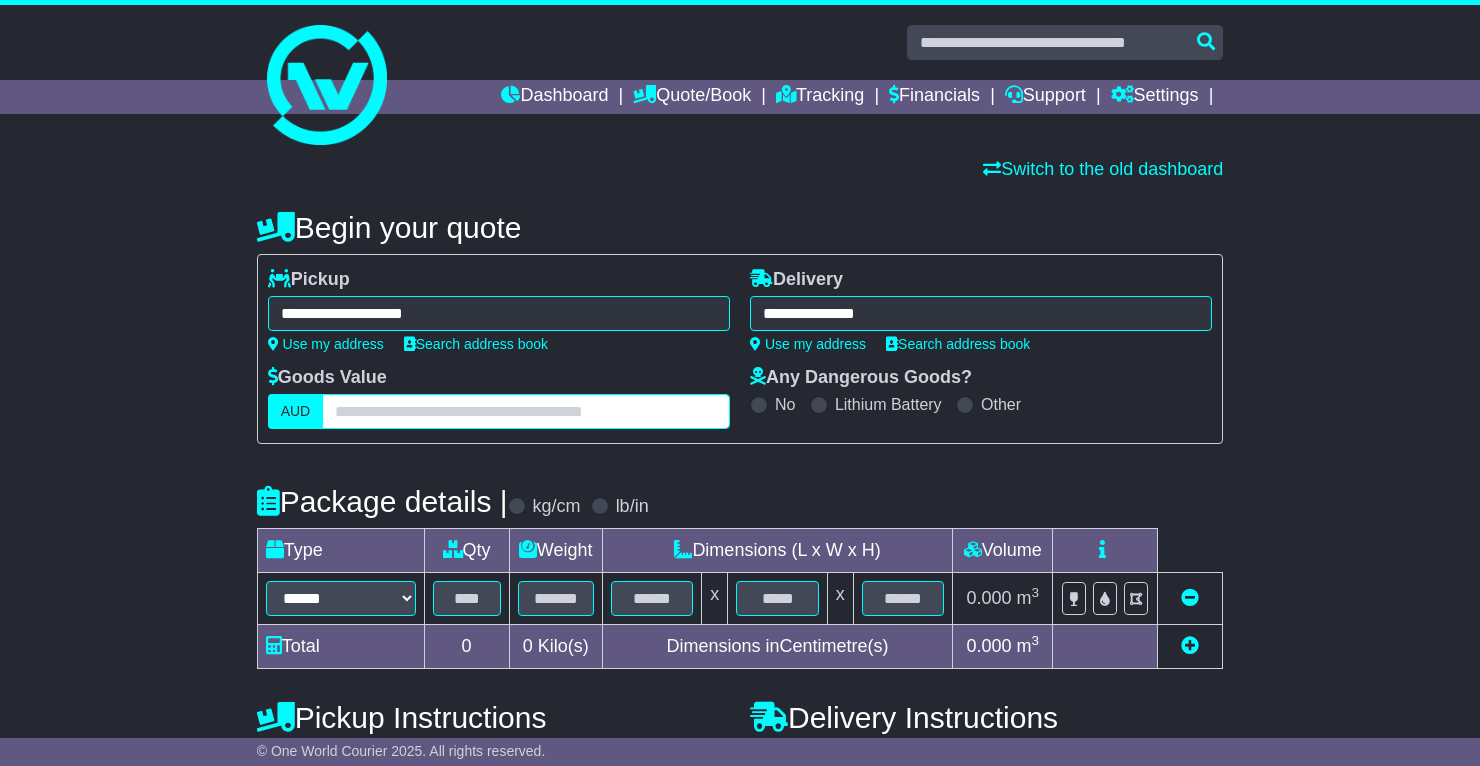 click at bounding box center [526, 411] 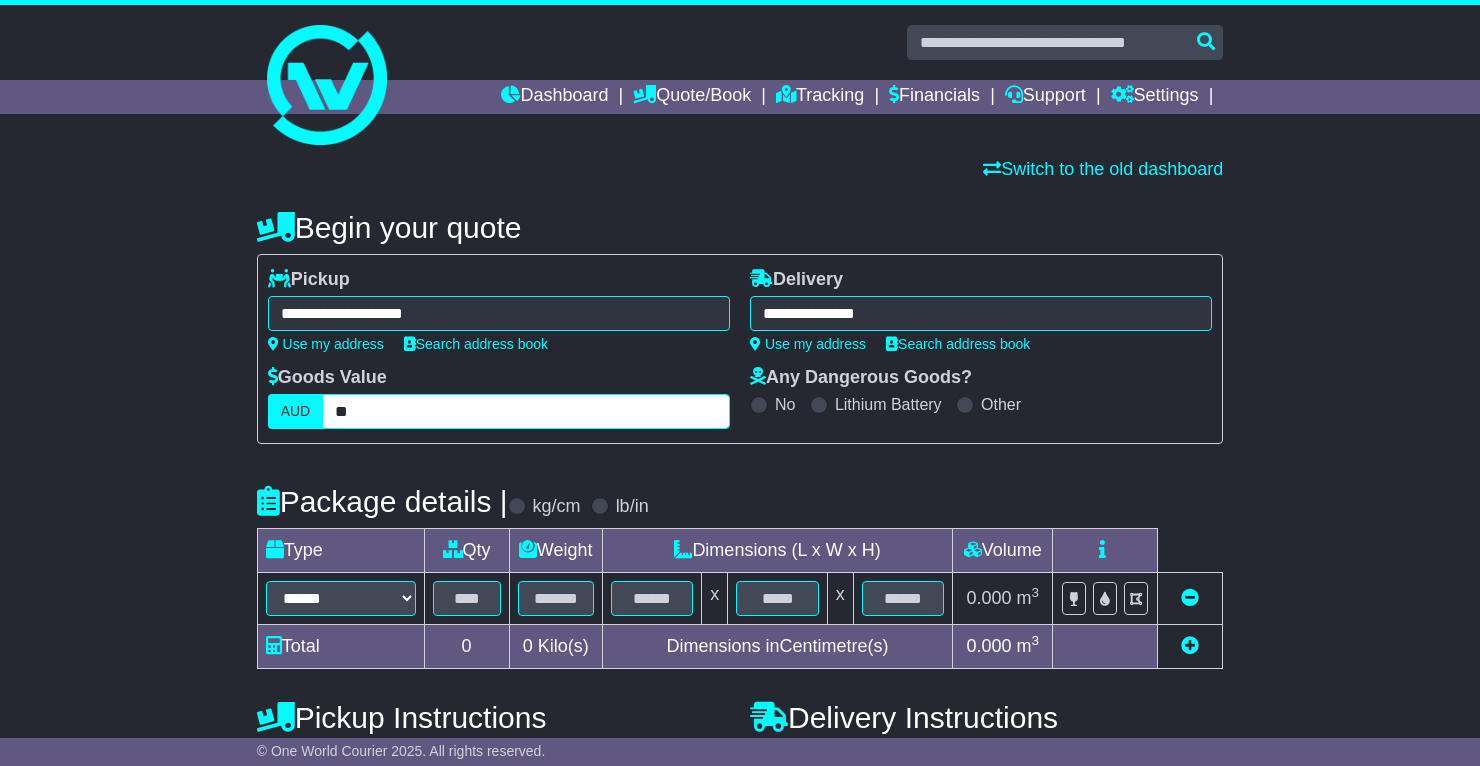 type on "**" 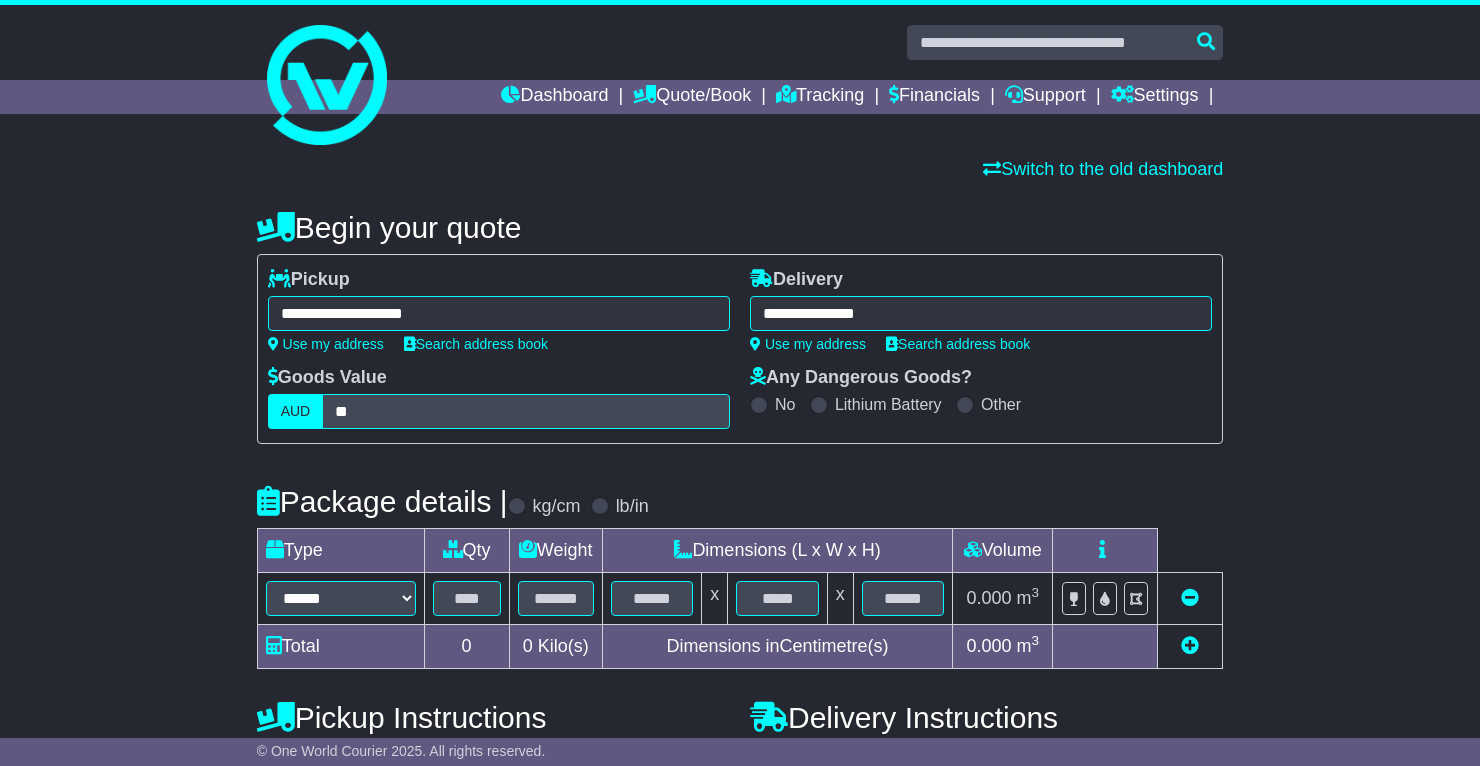 click on "**********" at bounding box center [740, 604] 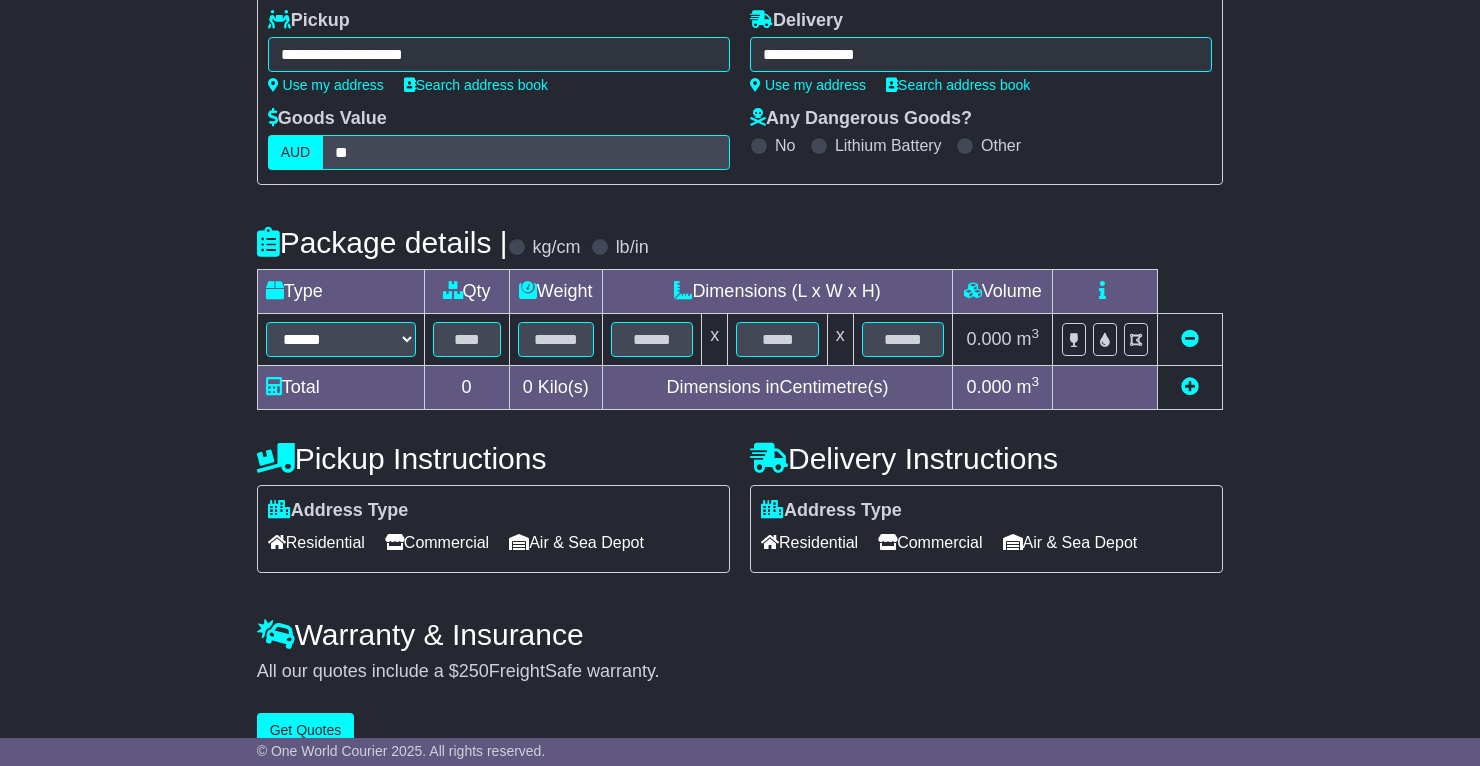 scroll, scrollTop: 266, scrollLeft: 0, axis: vertical 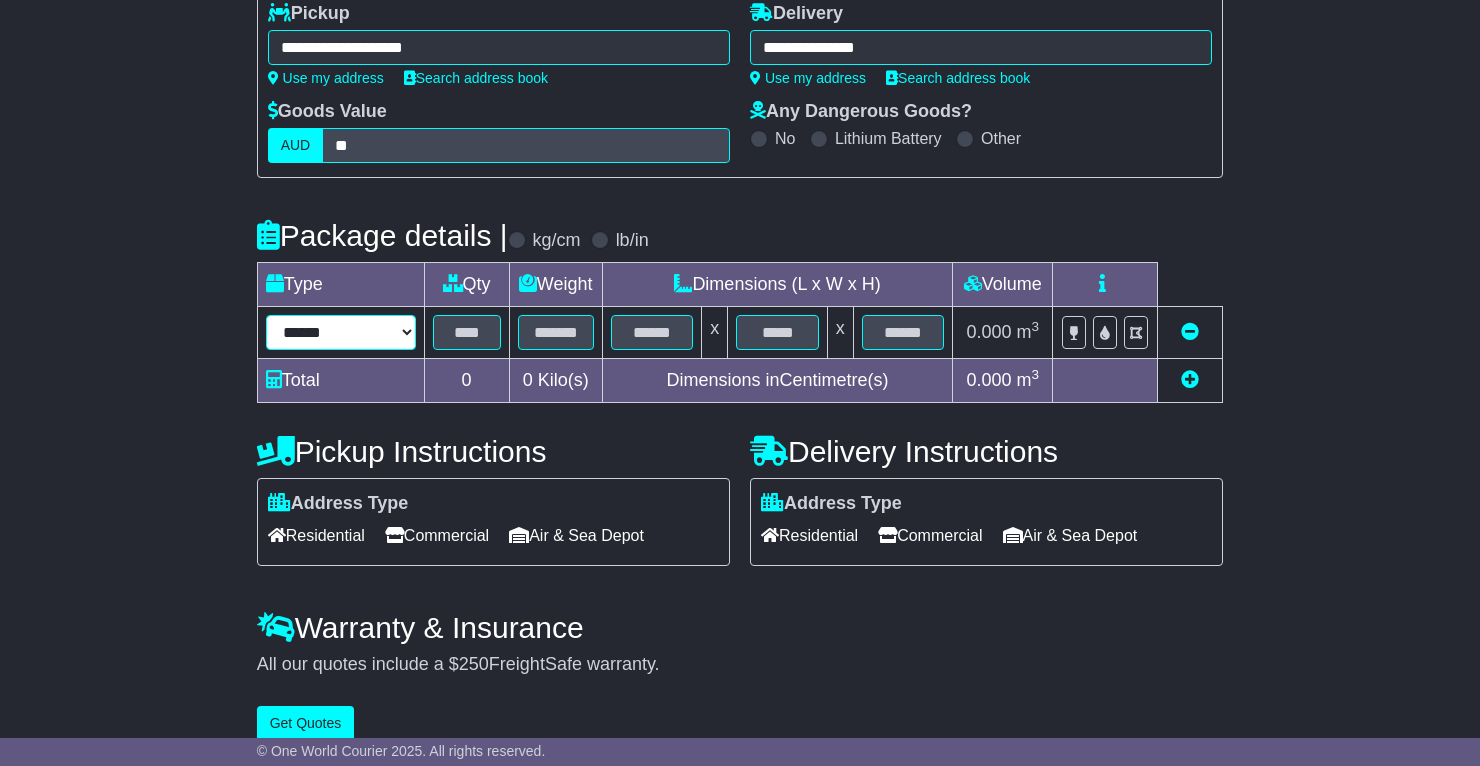 click on "****** ****** *** ******** ***** **** **** ****** *** *******" at bounding box center [341, 332] 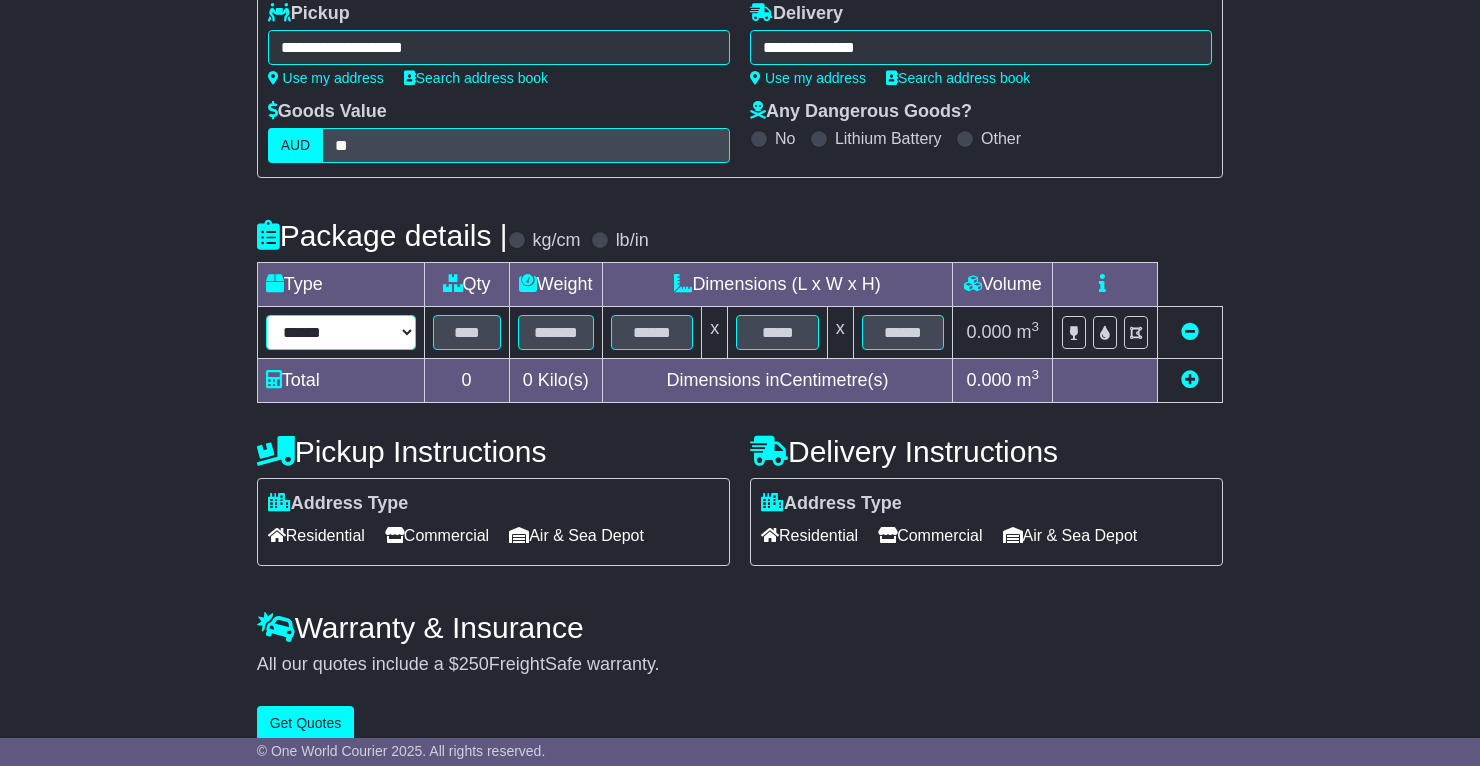 select on "****" 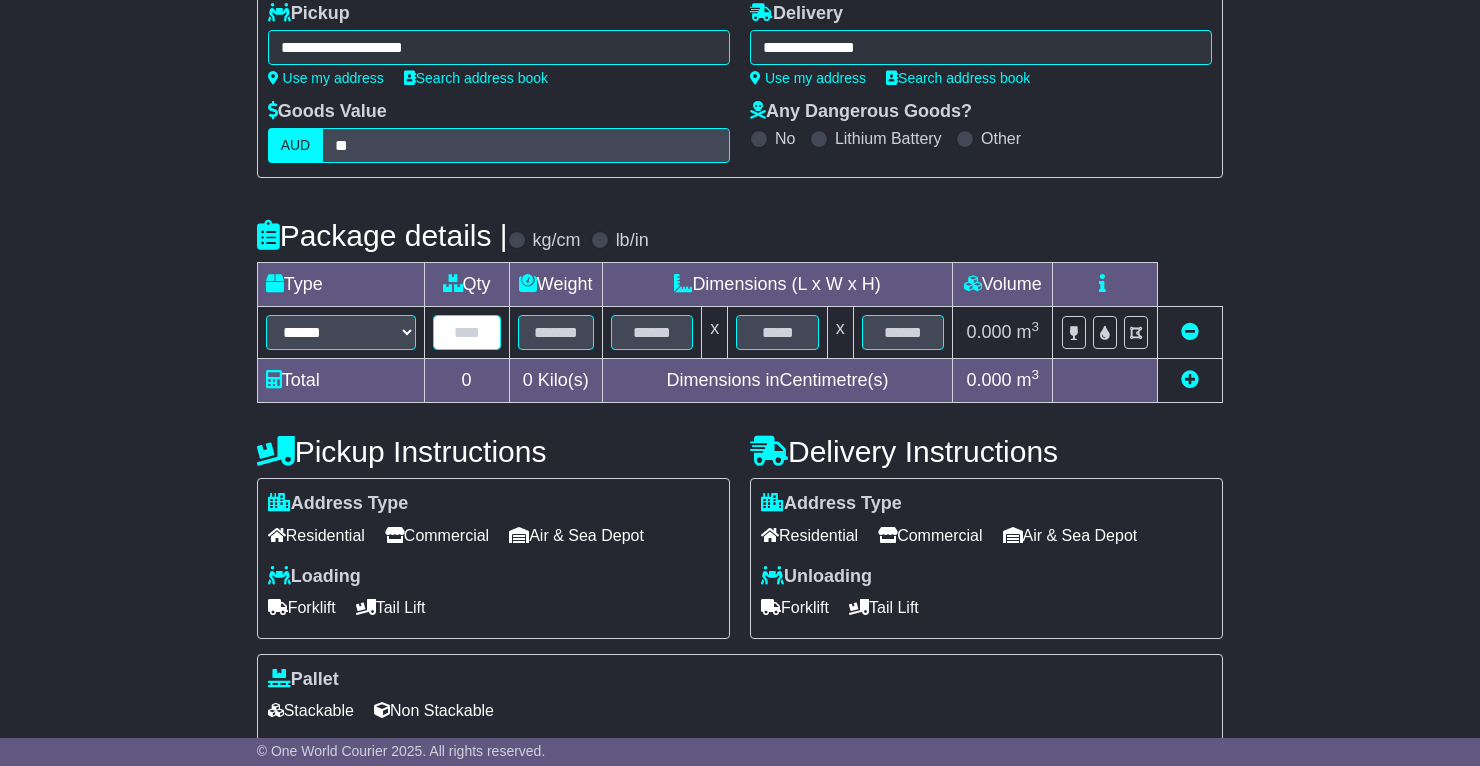 click at bounding box center (467, 332) 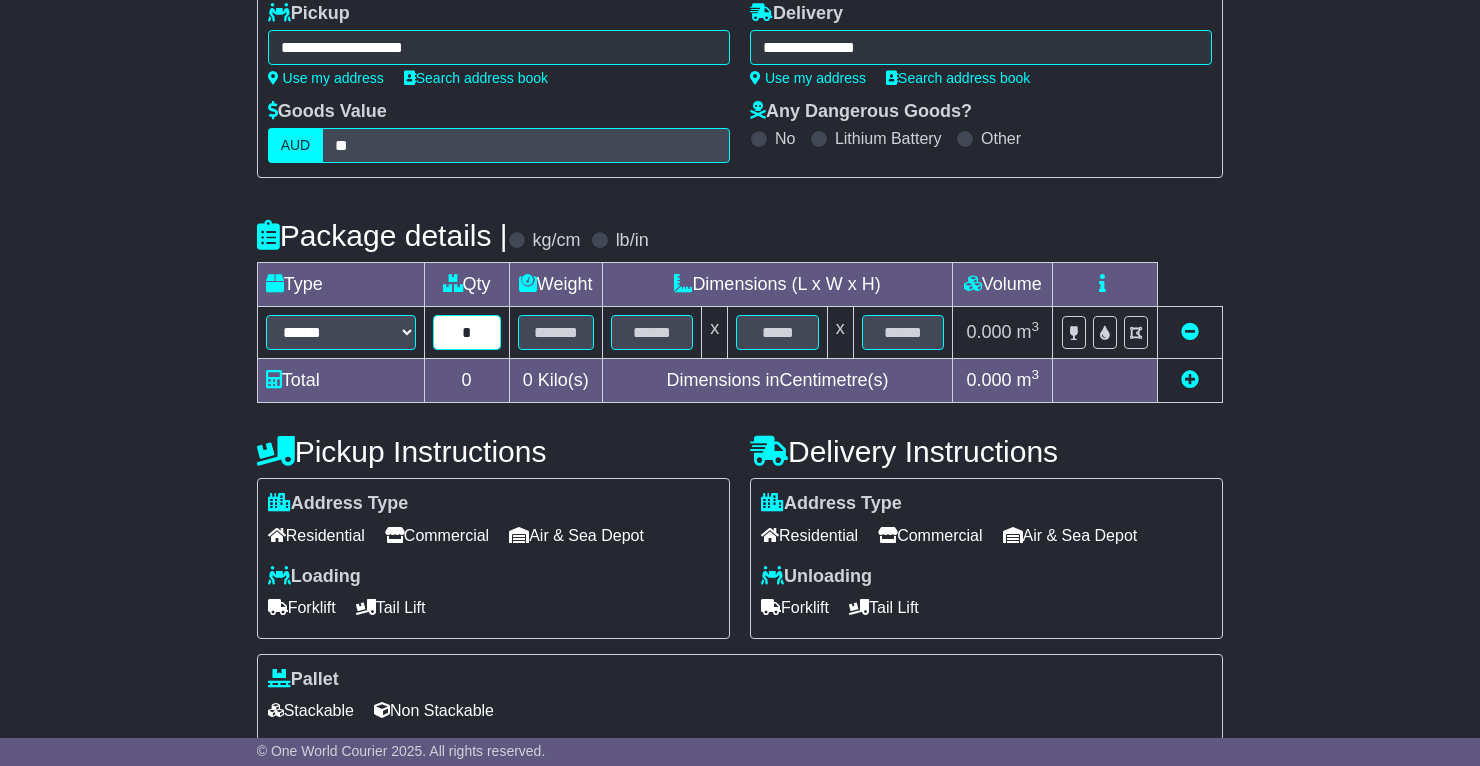 type on "*" 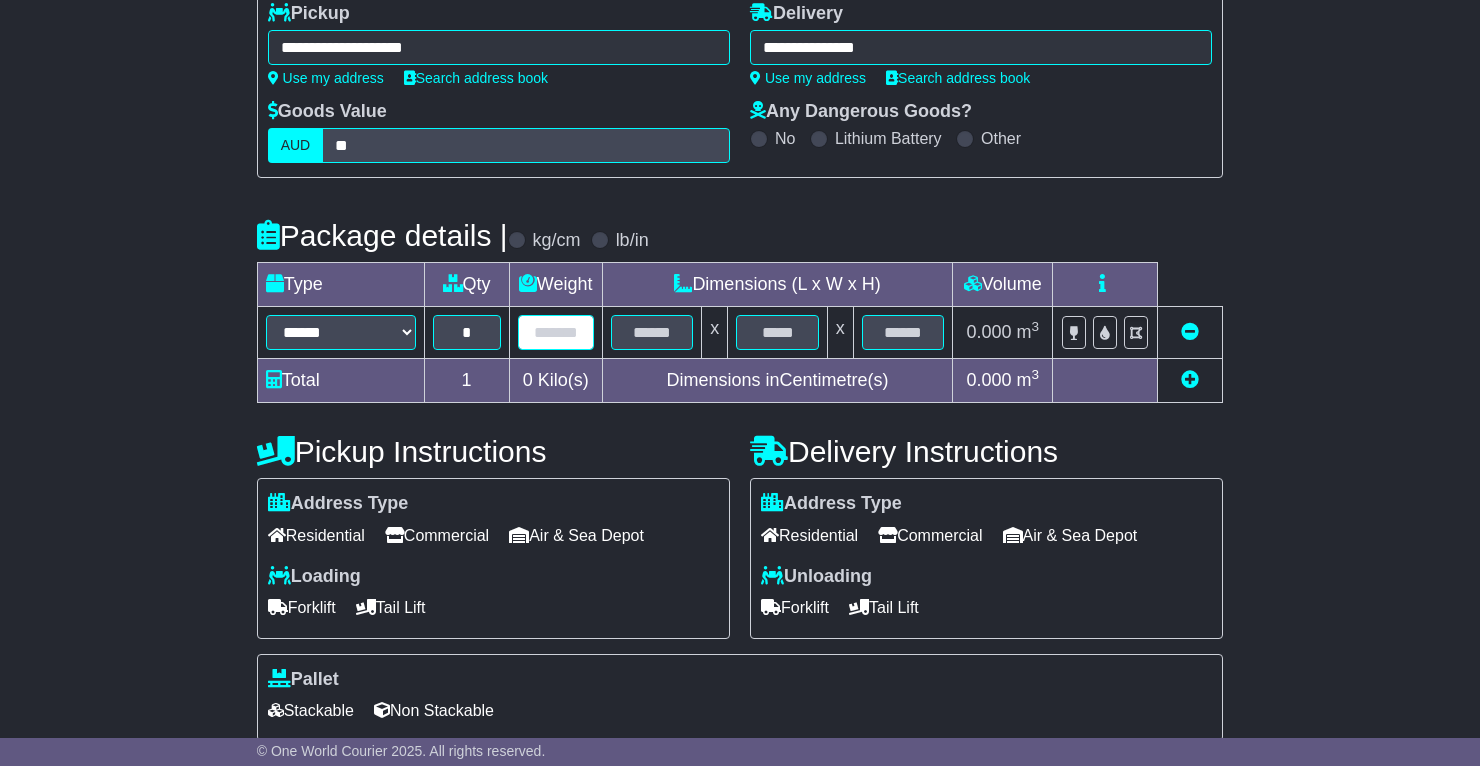 click at bounding box center (556, 332) 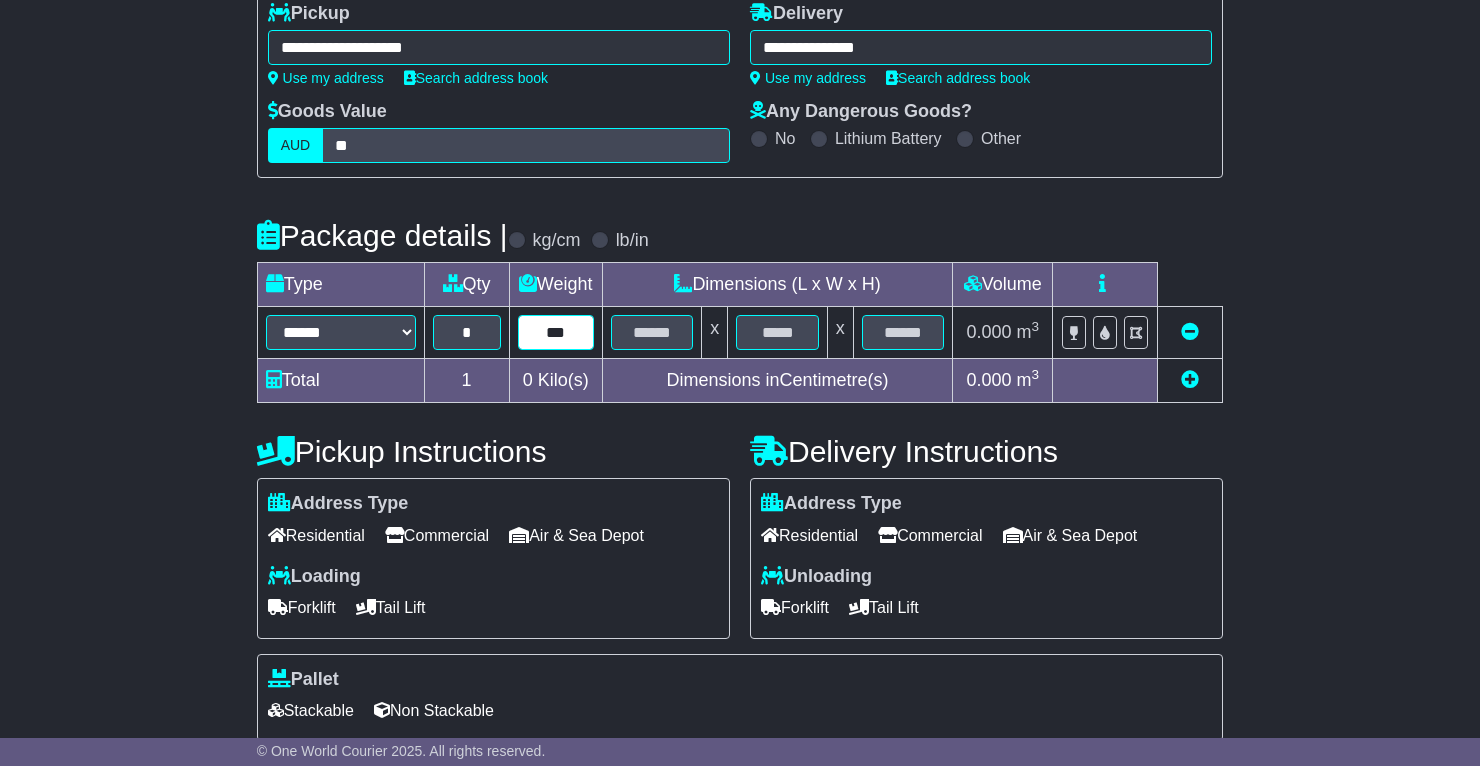 type on "***" 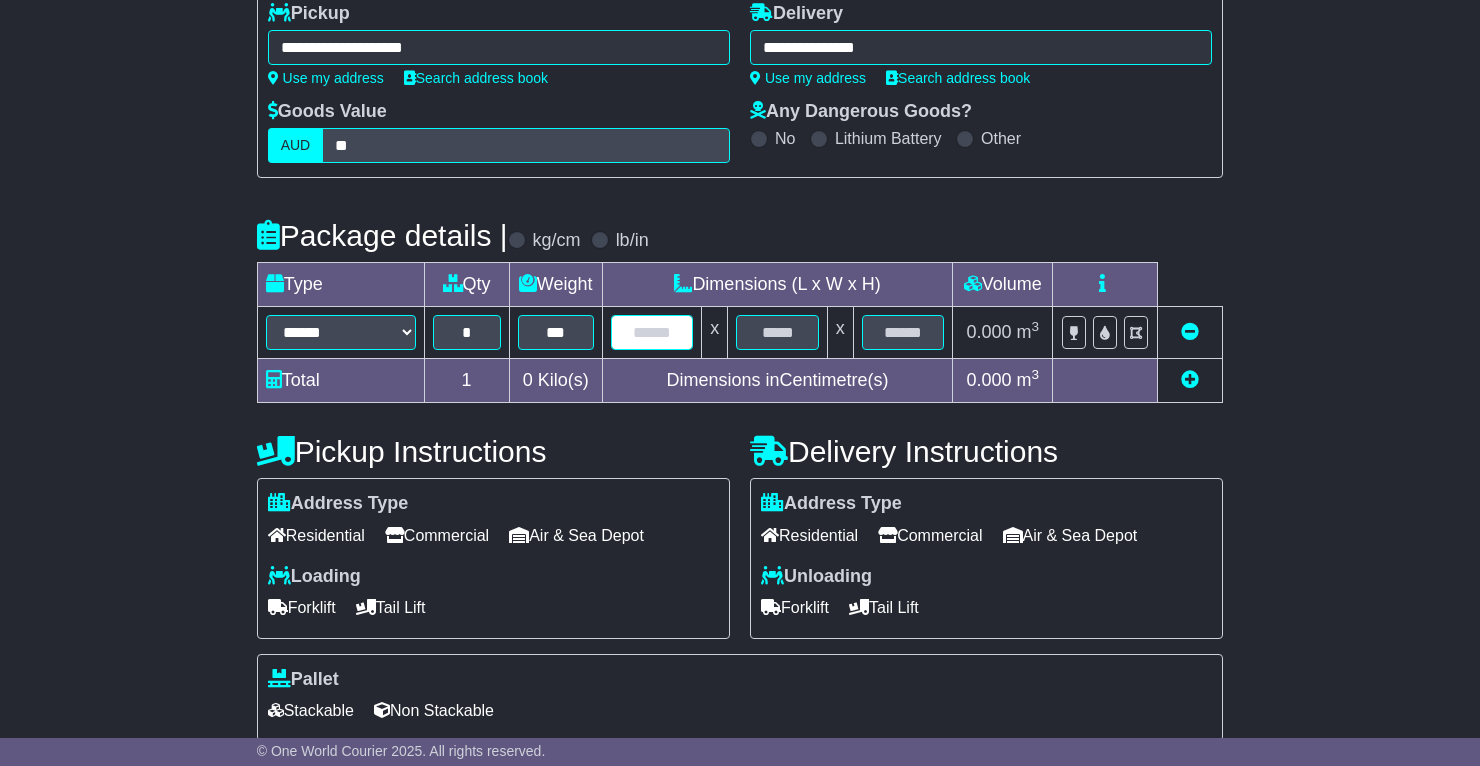 click at bounding box center [652, 332] 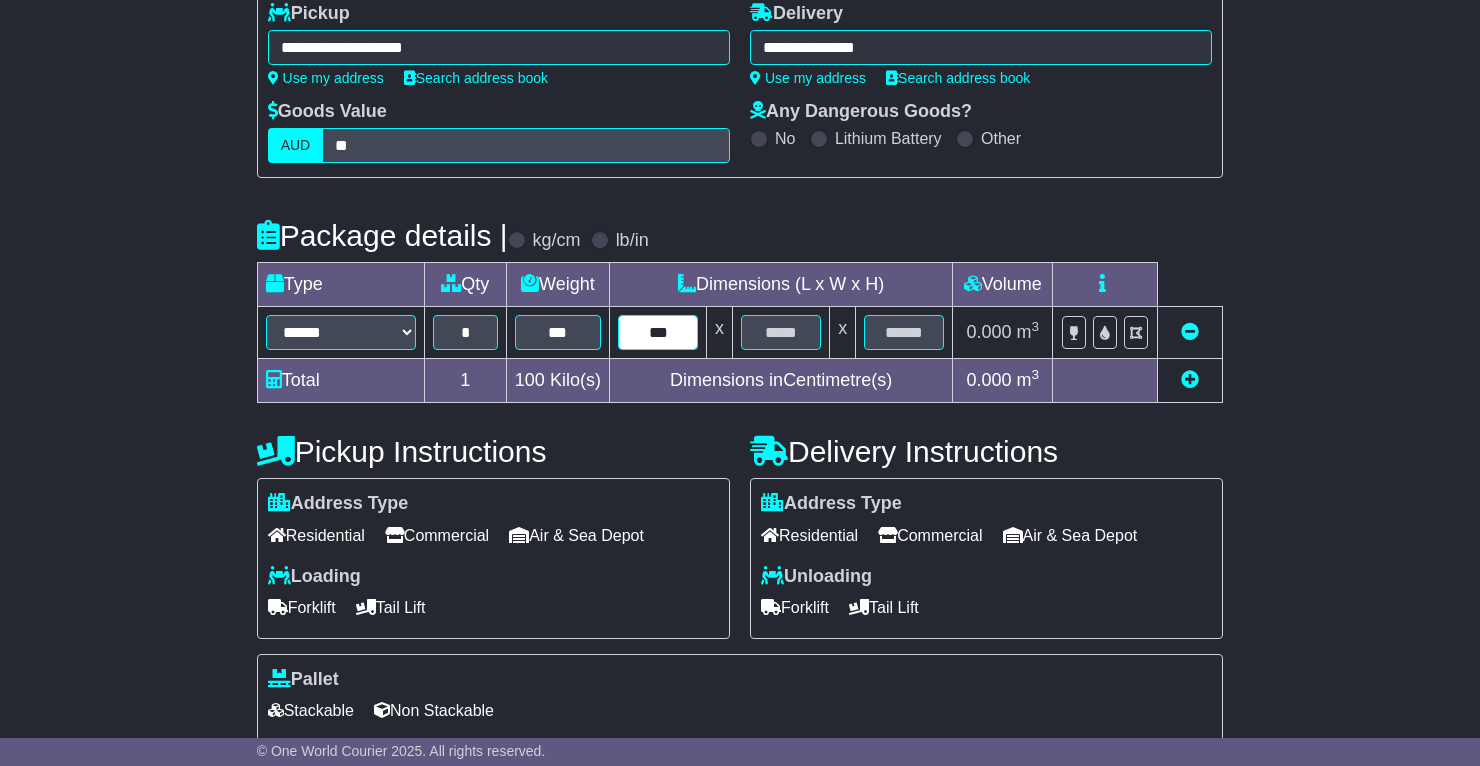 type on "***" 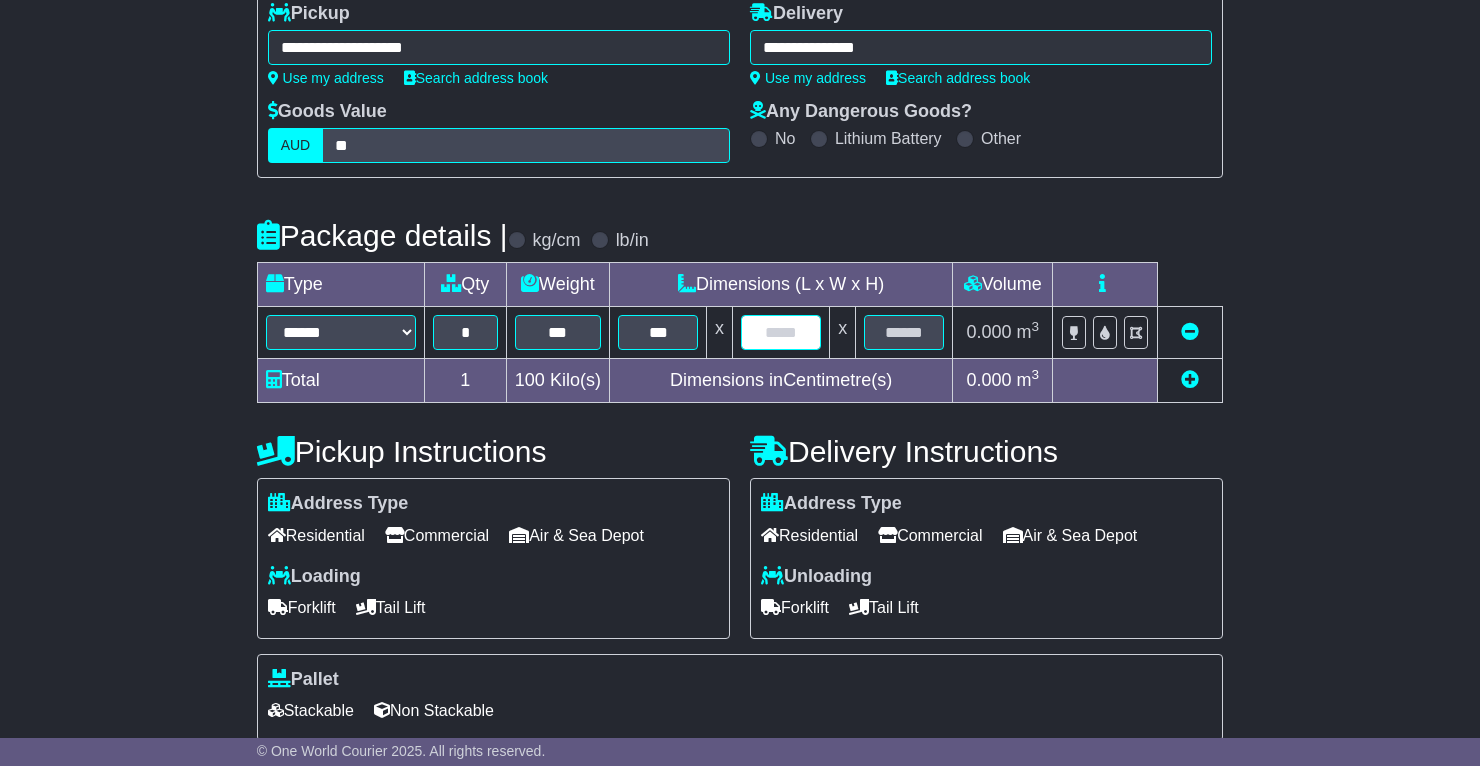 click at bounding box center (781, 332) 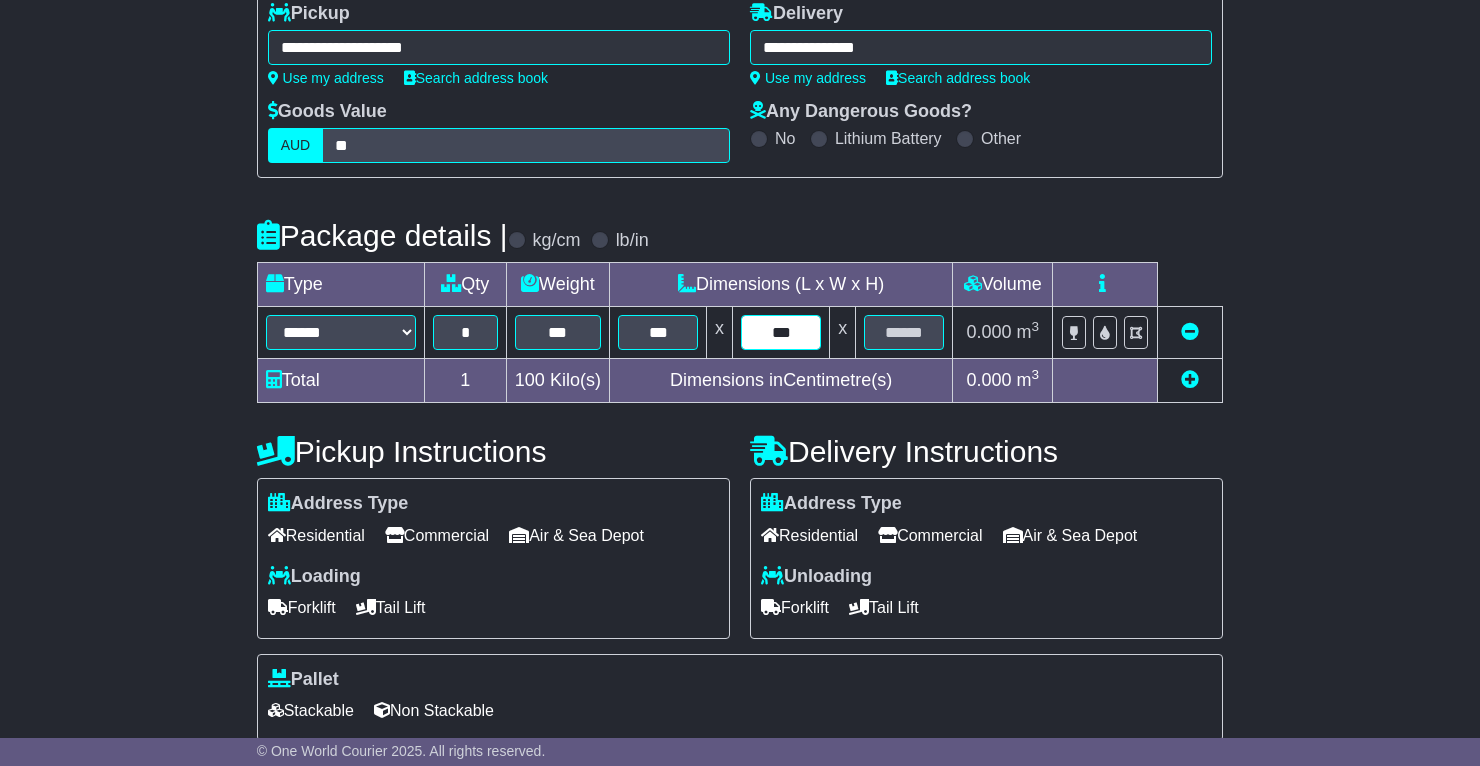 type on "***" 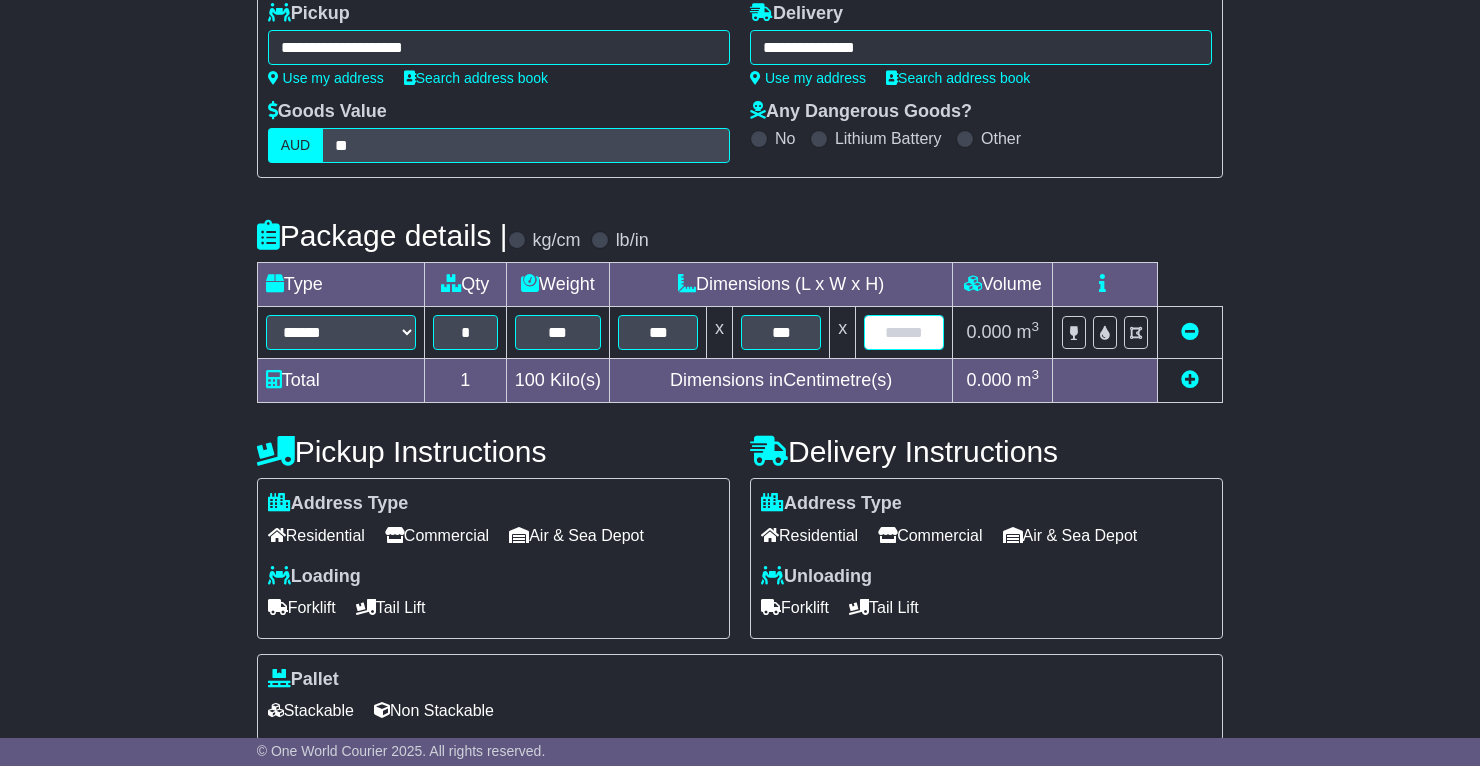 click at bounding box center [904, 332] 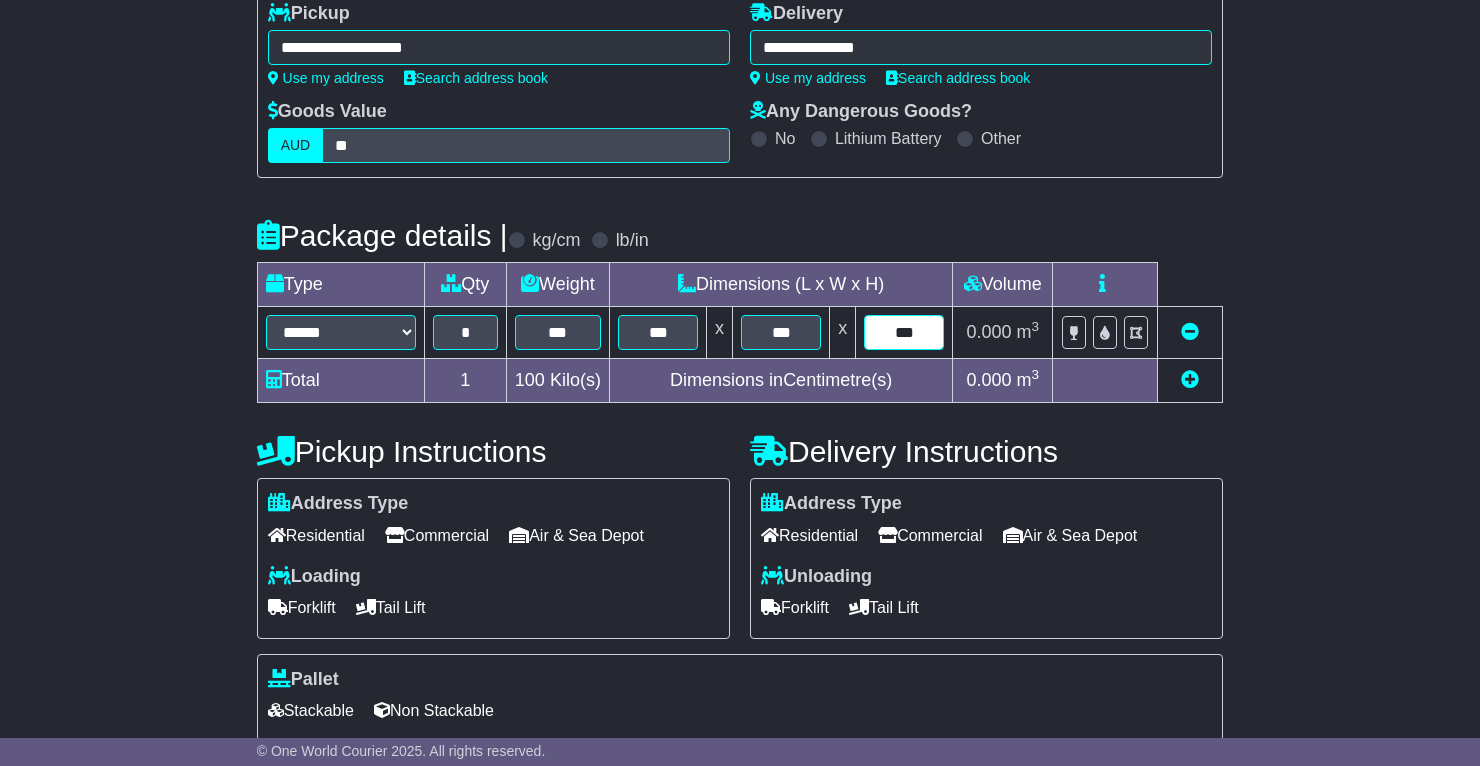 type on "***" 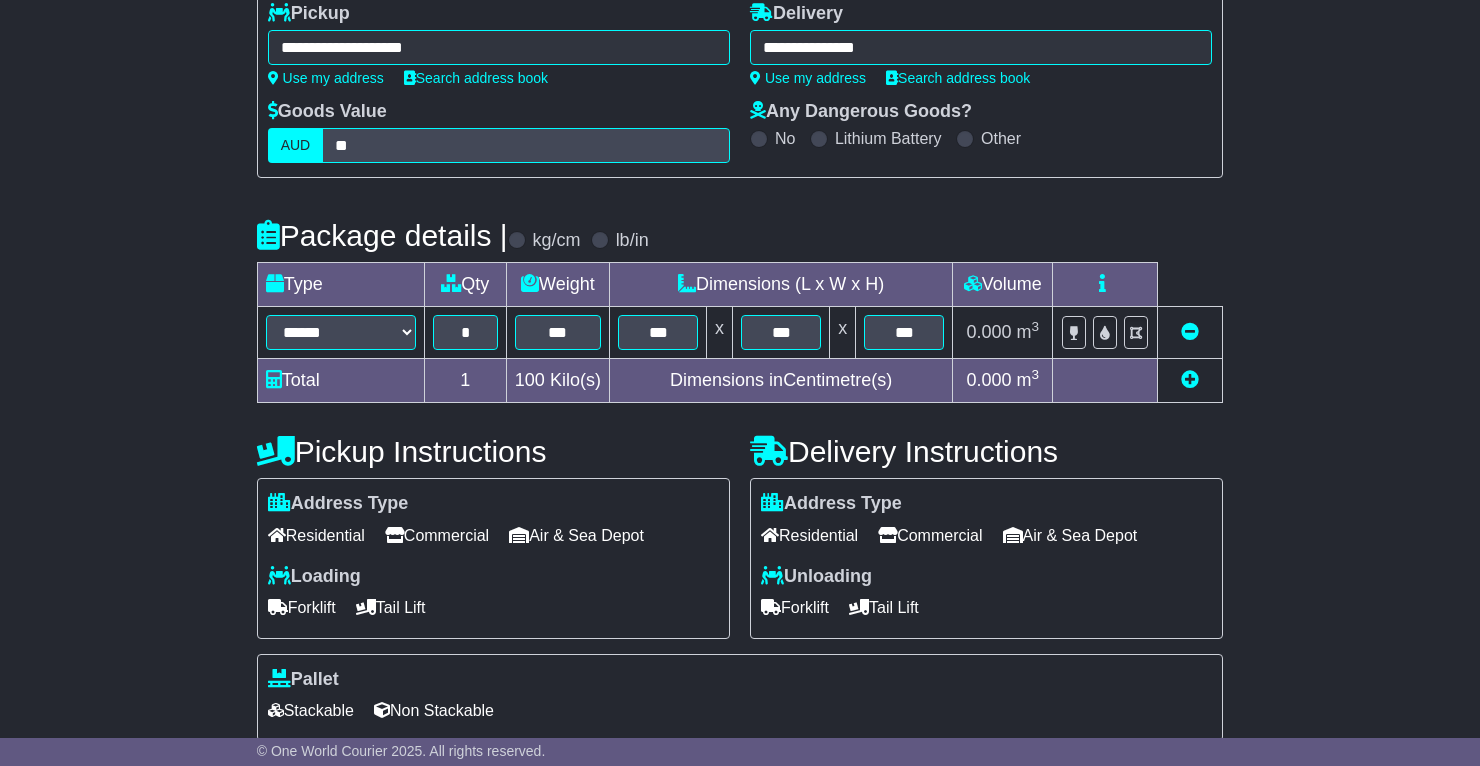 click on "**********" at bounding box center (740, 535) 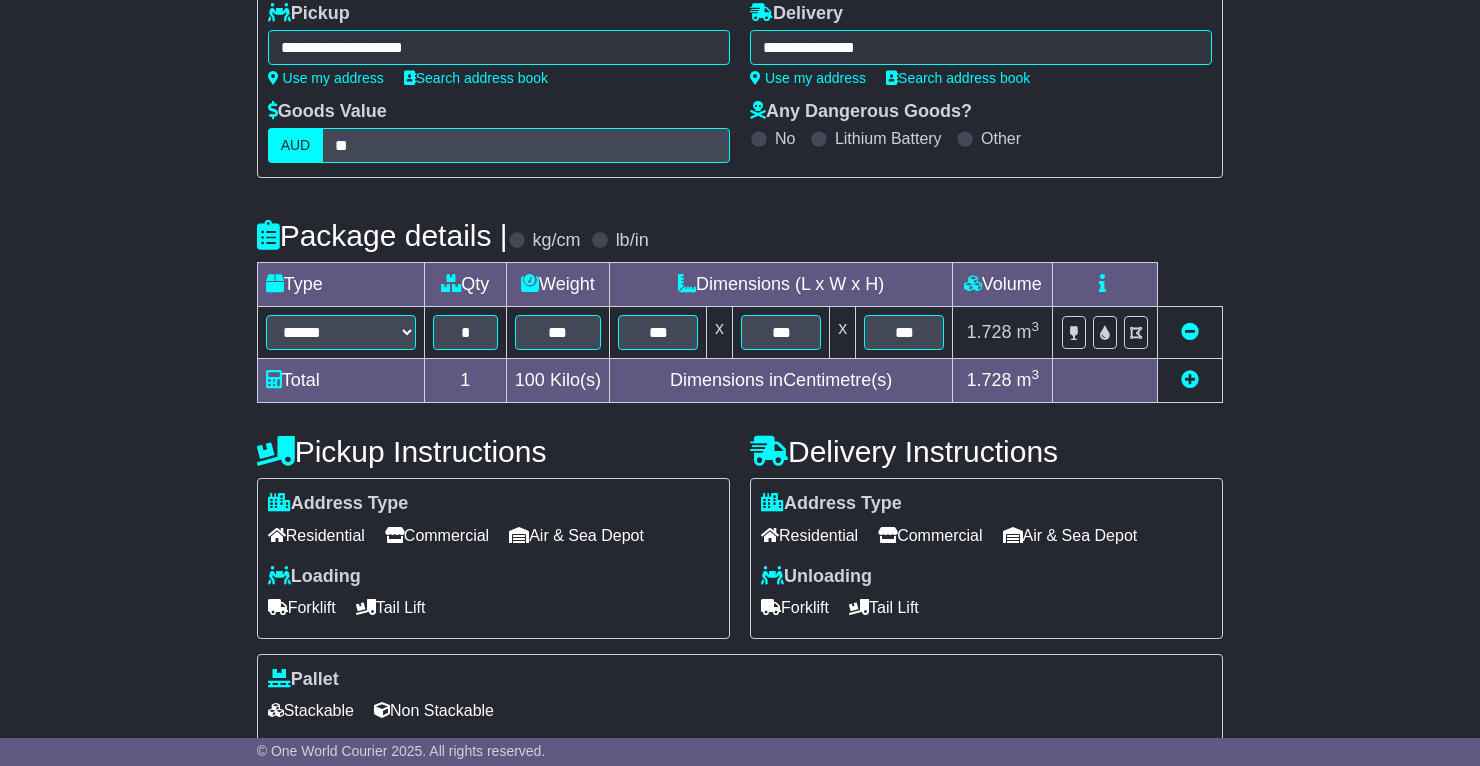 click on "**********" at bounding box center (740, 535) 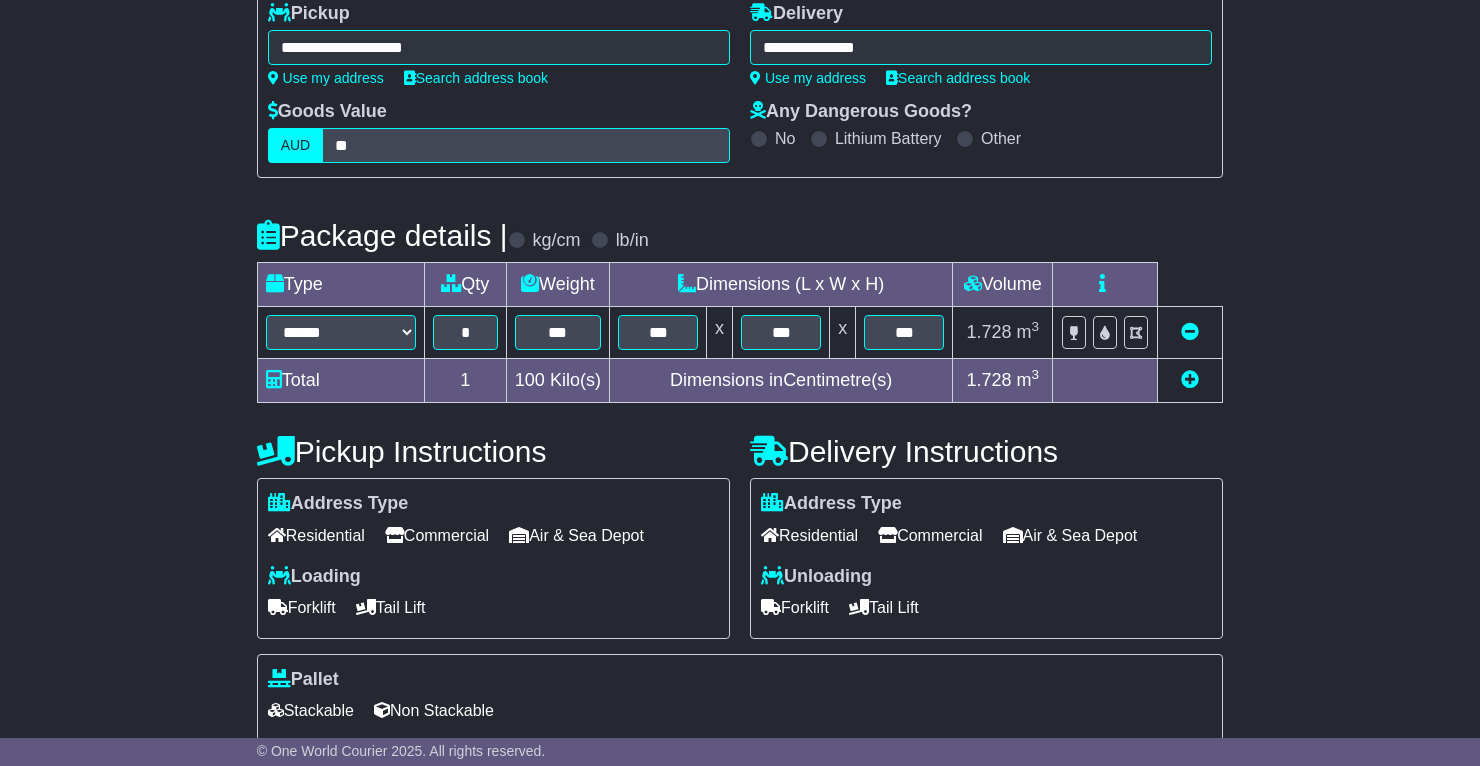 click on "Commercial" at bounding box center (437, 535) 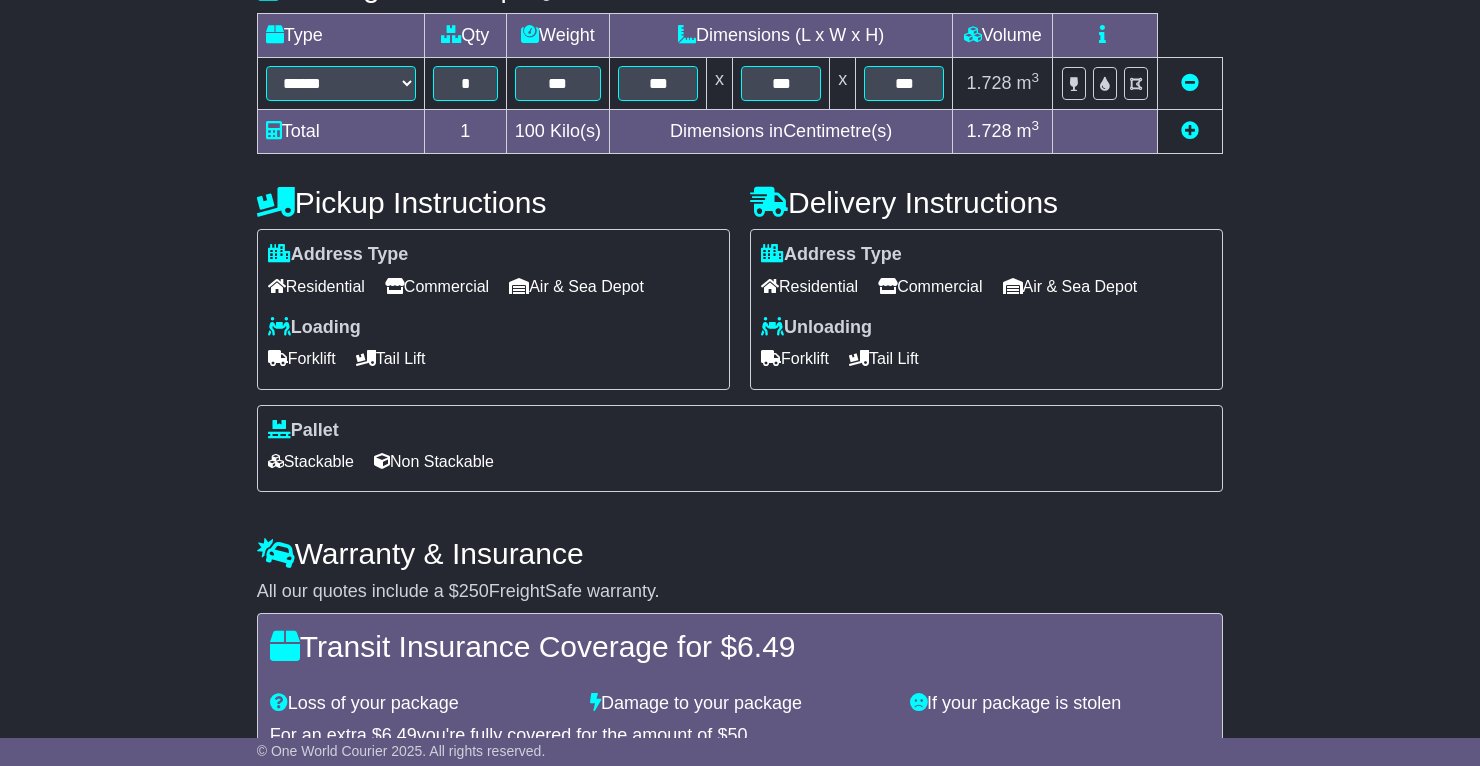 scroll, scrollTop: 521, scrollLeft: 0, axis: vertical 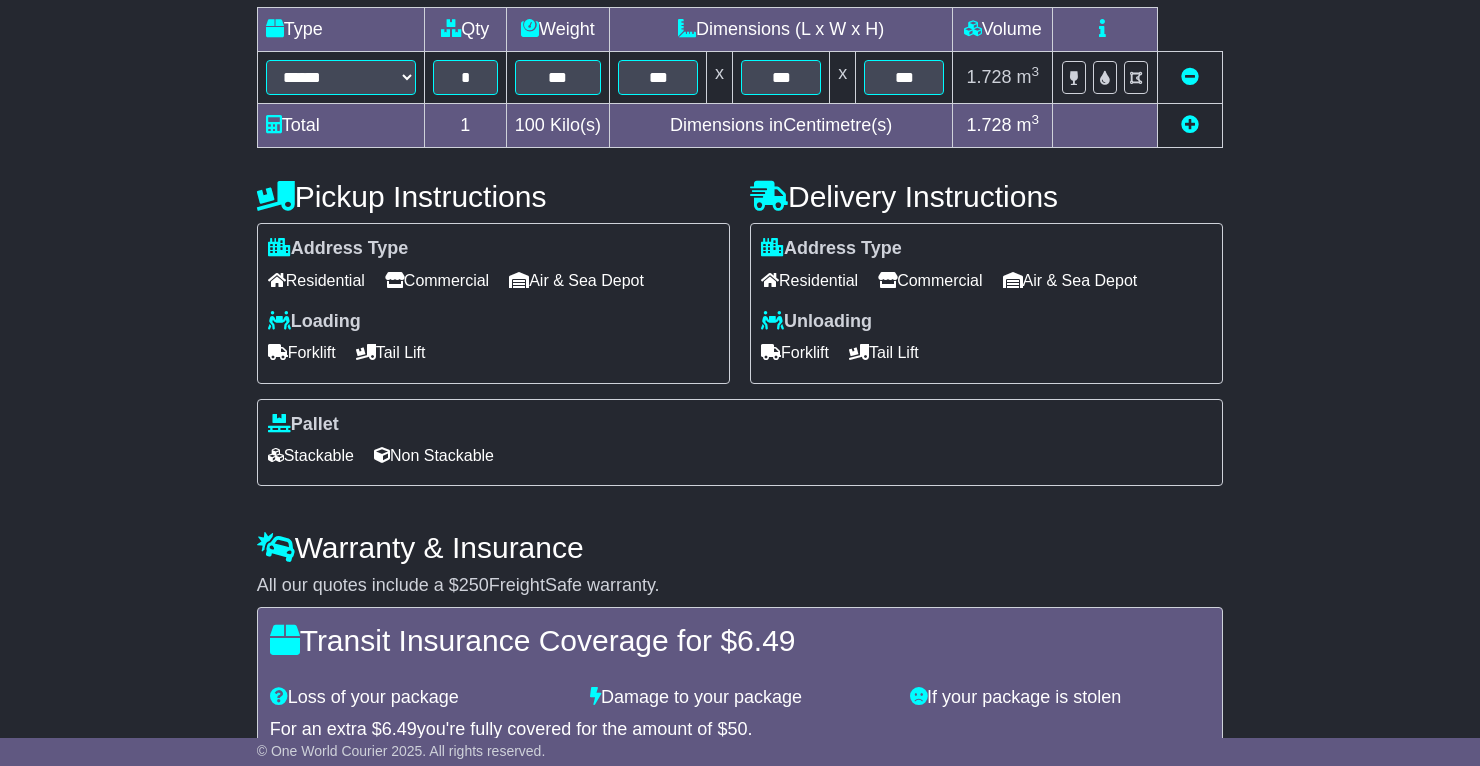 click on "Forklift" at bounding box center (795, 352) 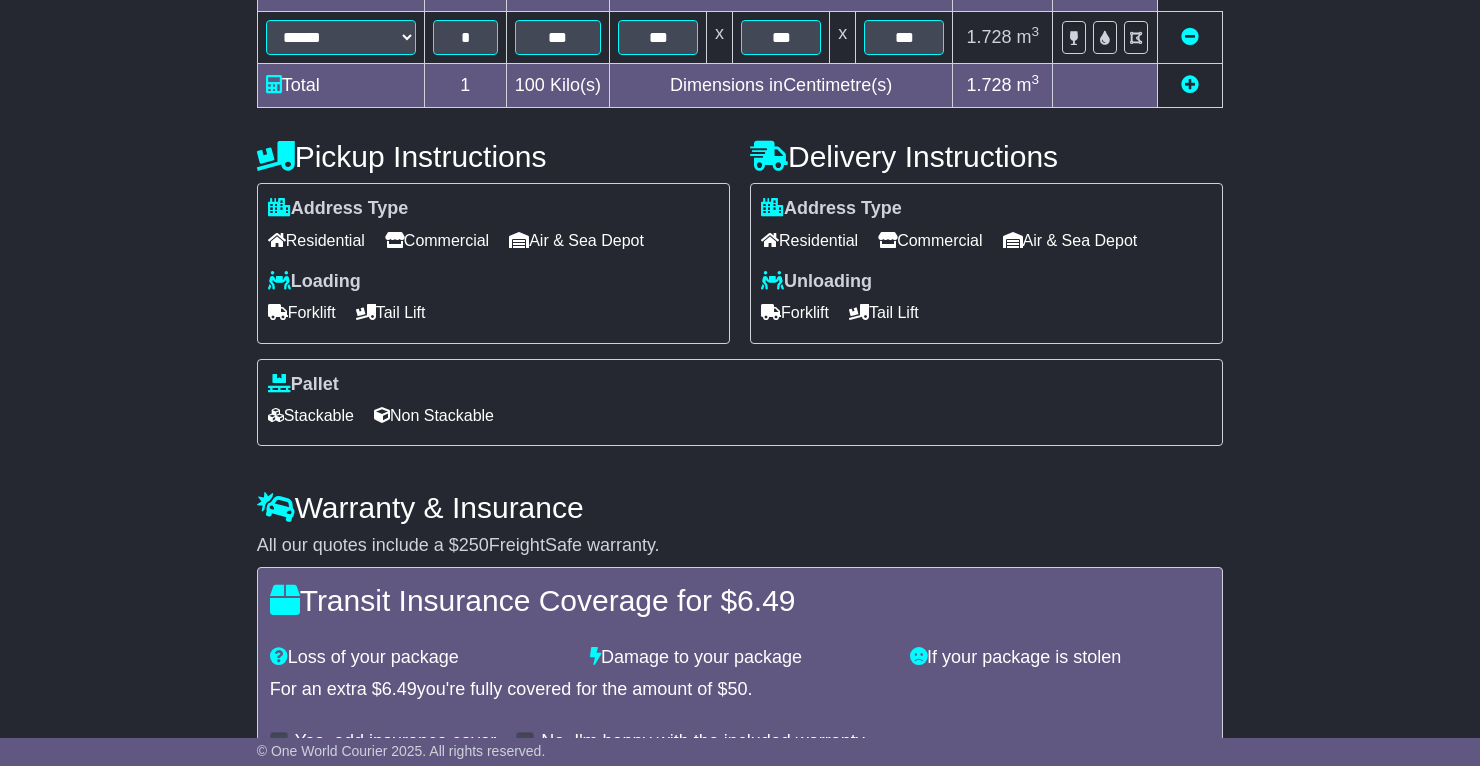 scroll, scrollTop: 565, scrollLeft: 0, axis: vertical 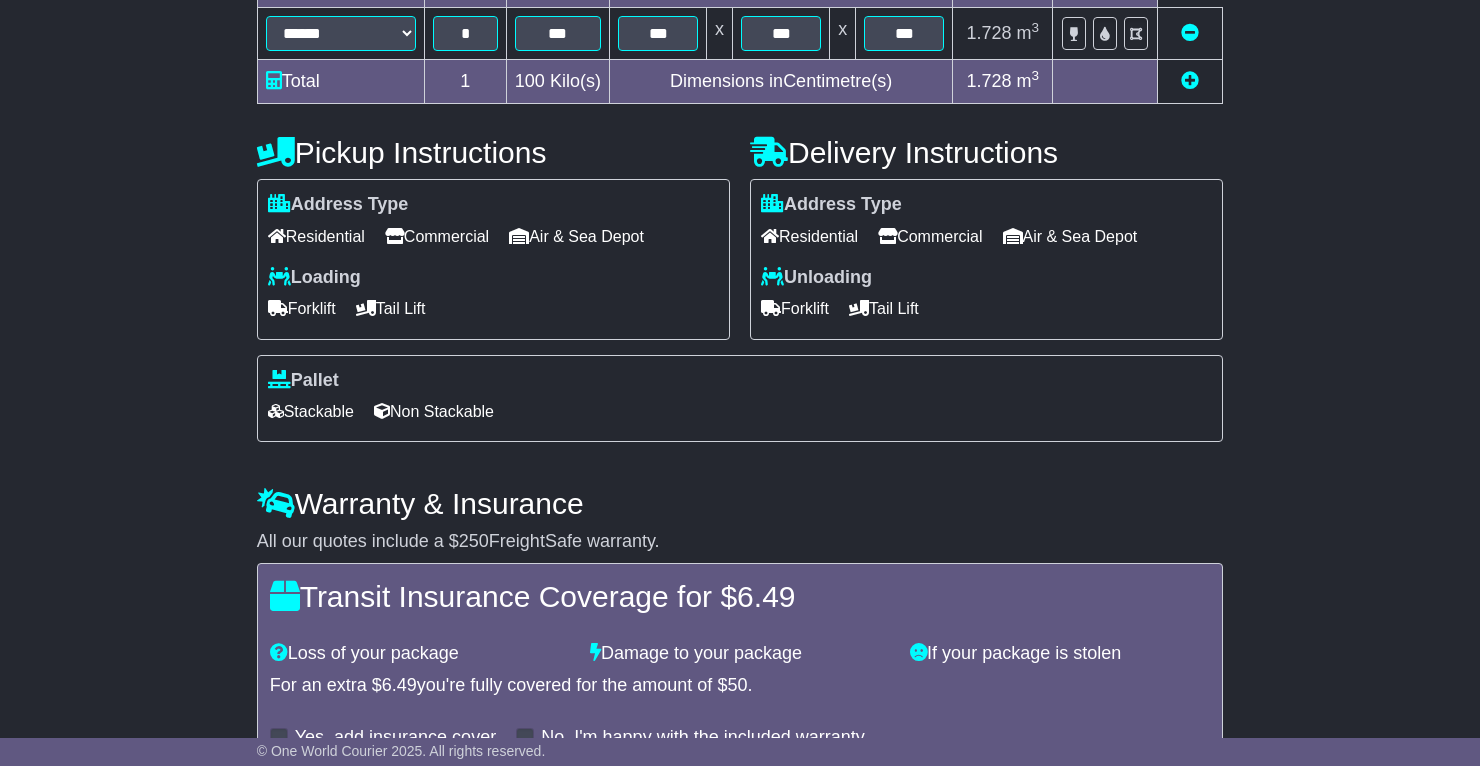 click on "Stackable" at bounding box center [311, 411] 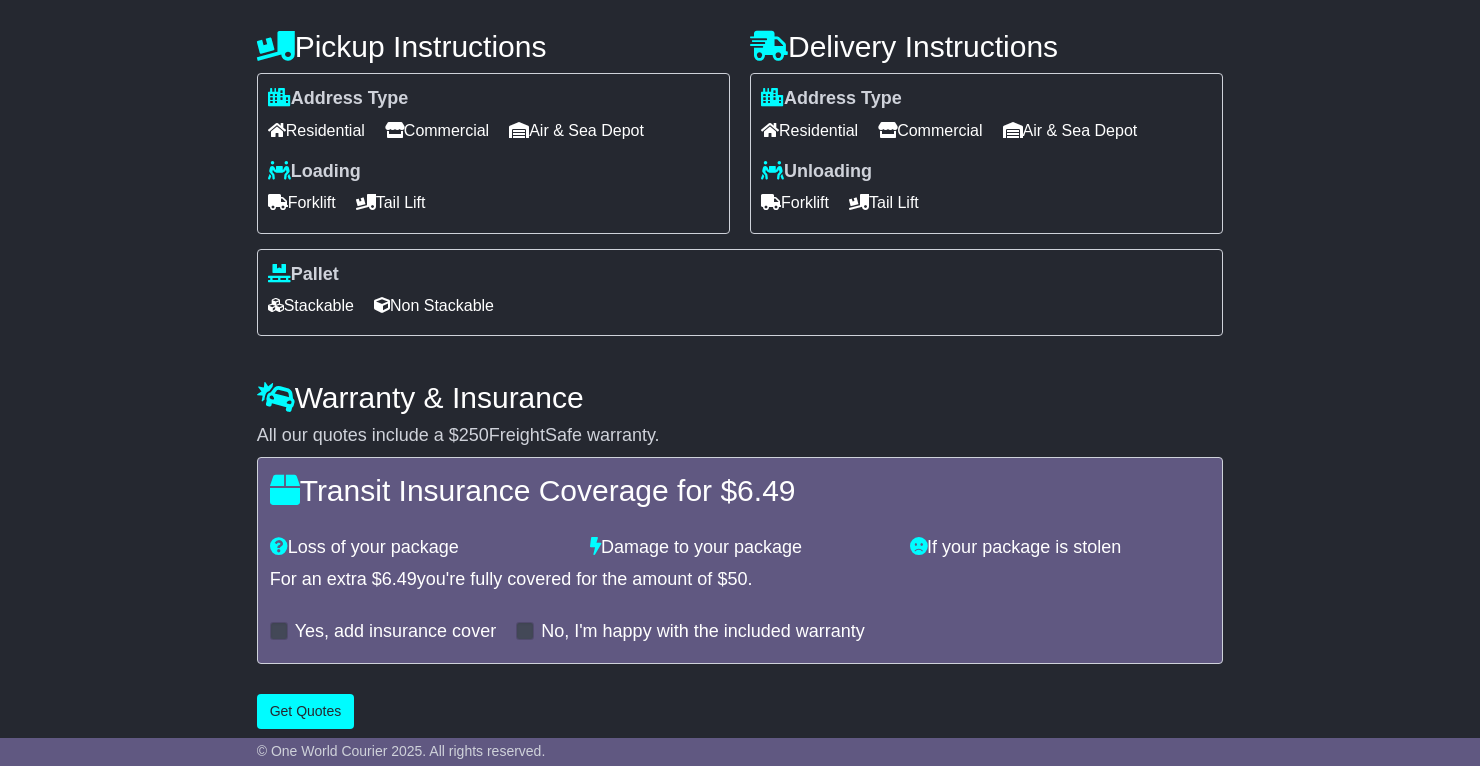 scroll, scrollTop: 692, scrollLeft: 0, axis: vertical 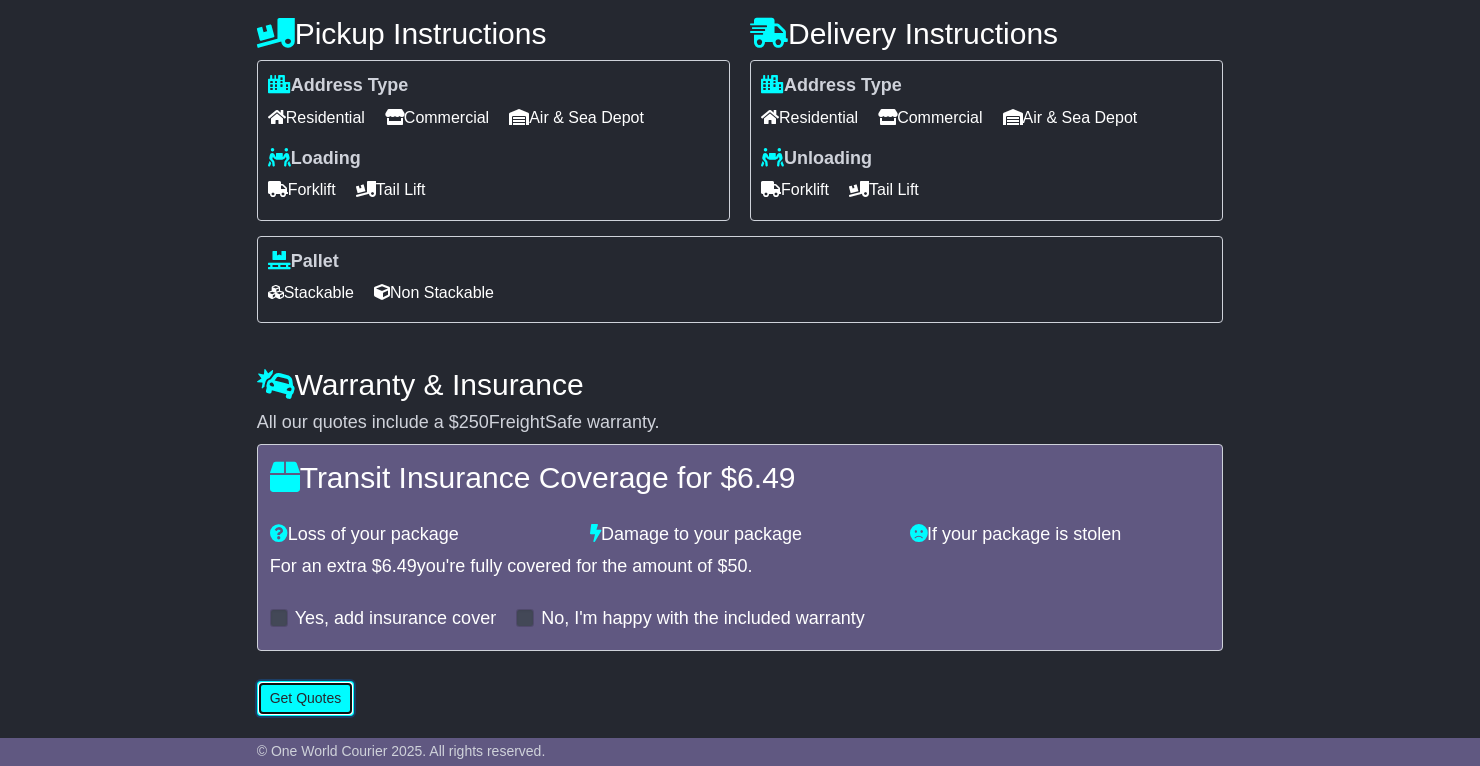 click on "Get Quotes" at bounding box center (306, 698) 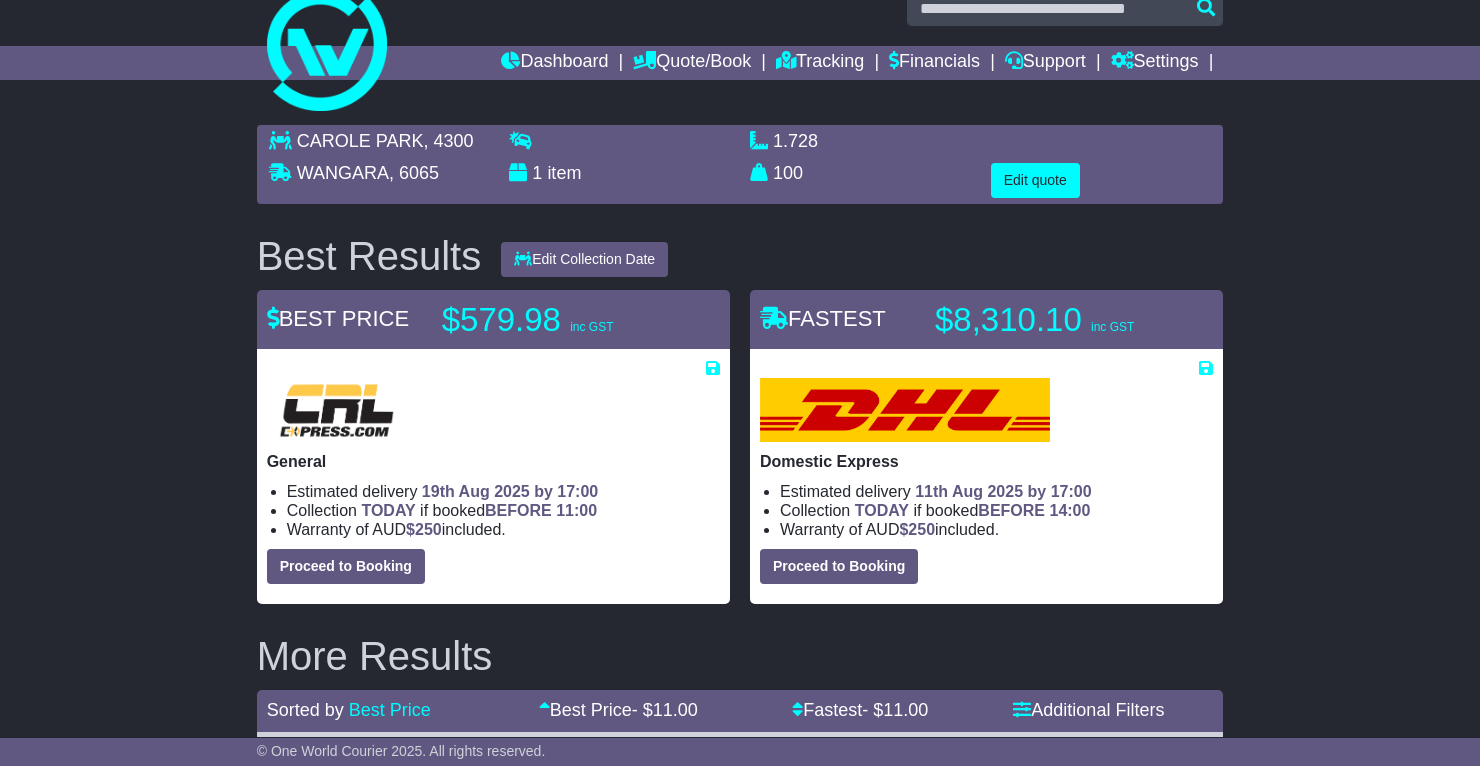 scroll, scrollTop: 32, scrollLeft: 0, axis: vertical 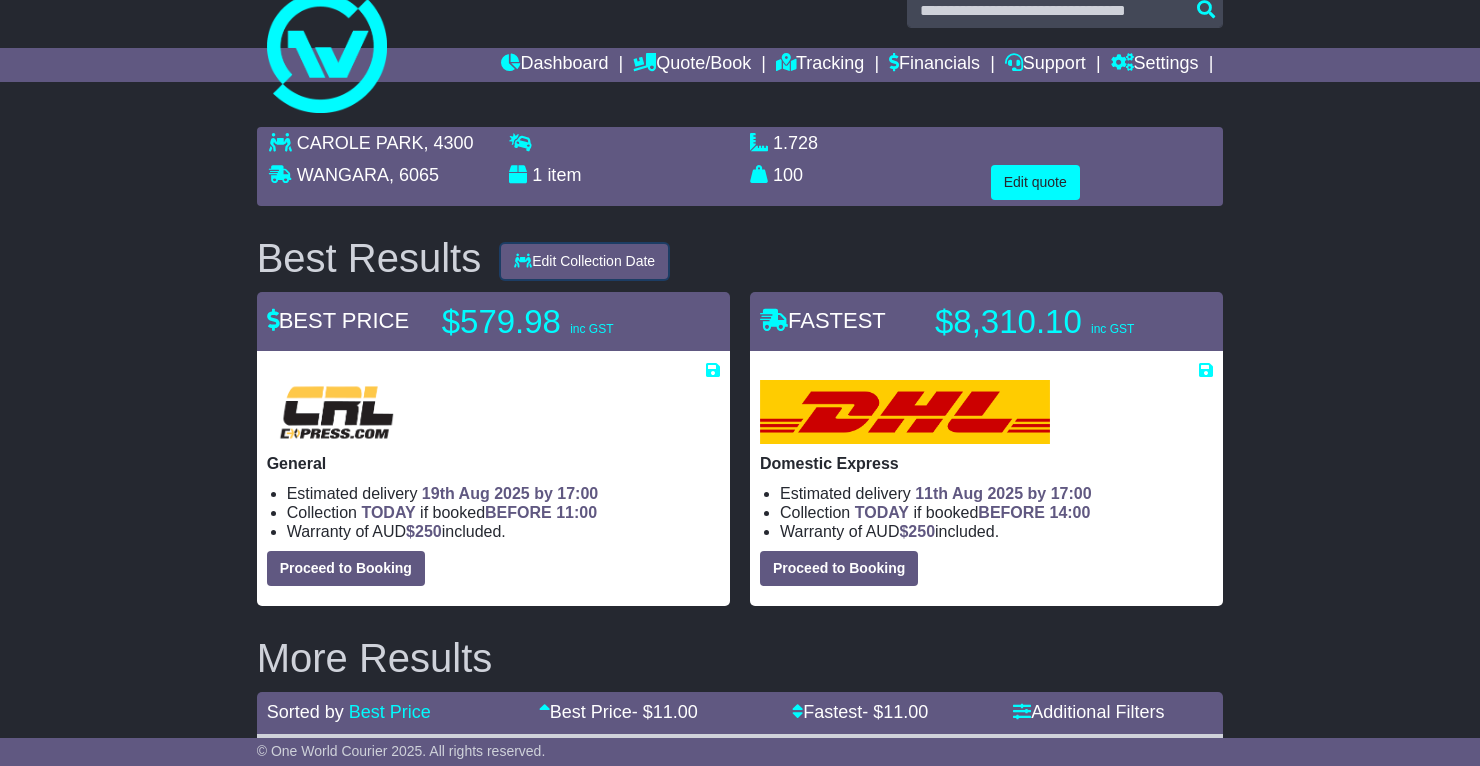 click on "Edit Collection Date" at bounding box center [584, 261] 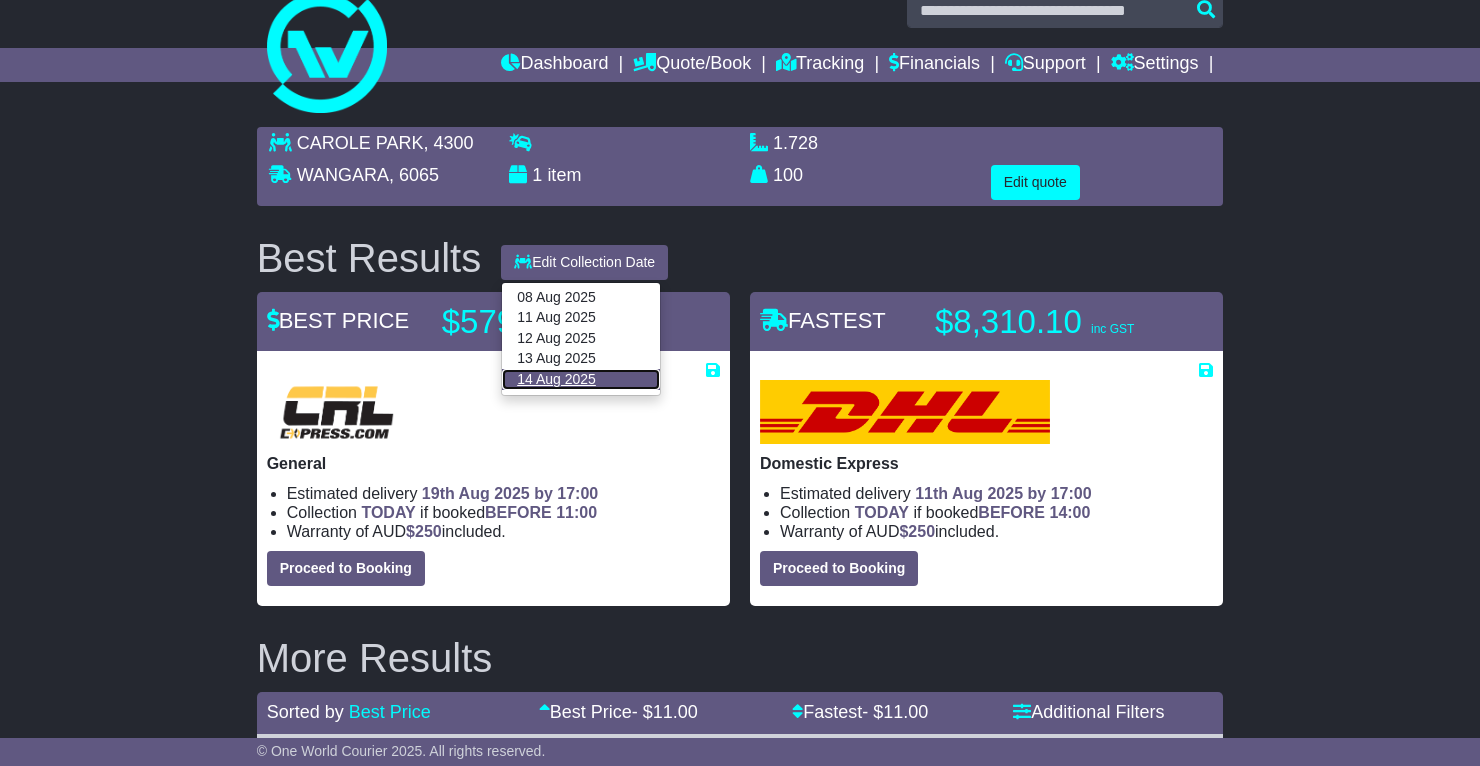 click on "14 Aug 2025" at bounding box center (581, 379) 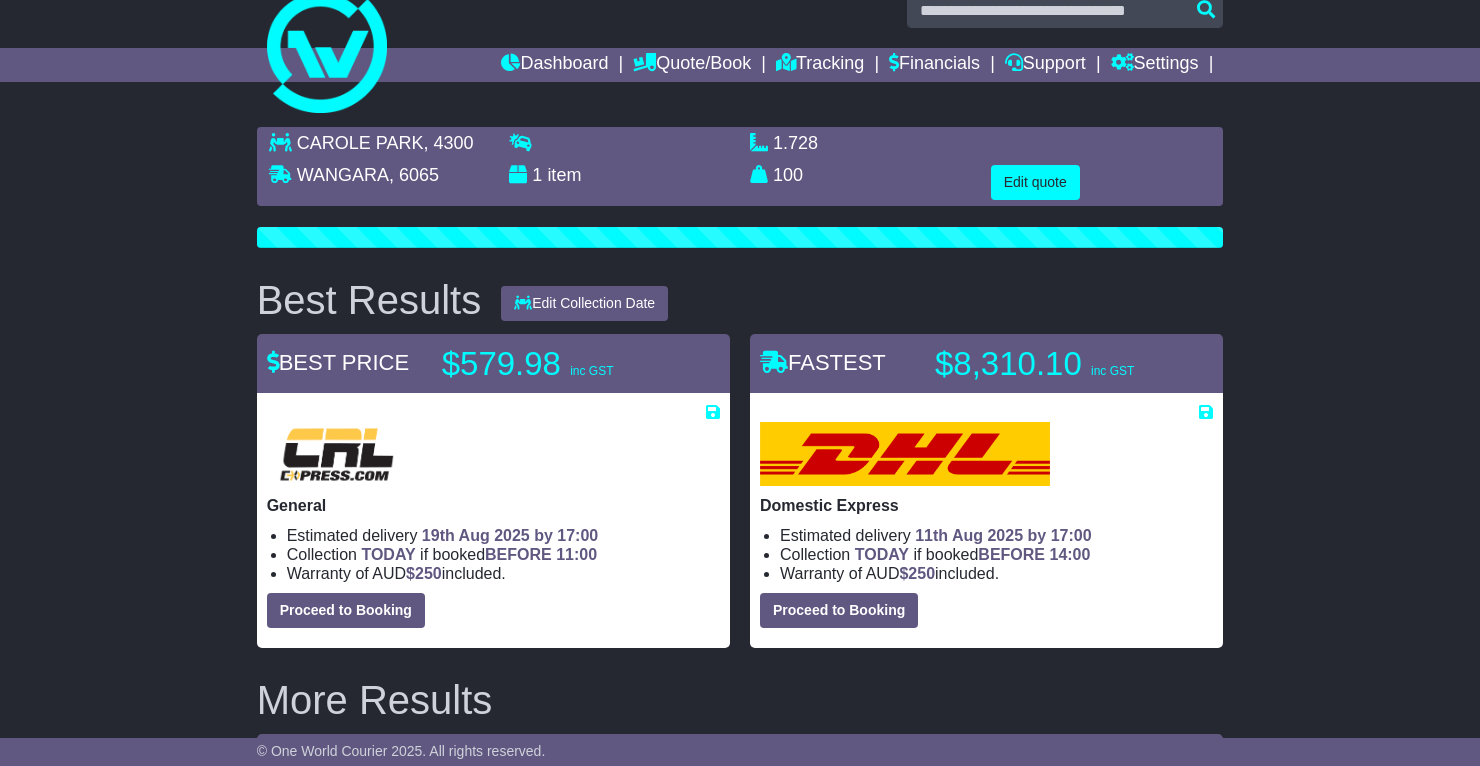 scroll, scrollTop: 0, scrollLeft: 0, axis: both 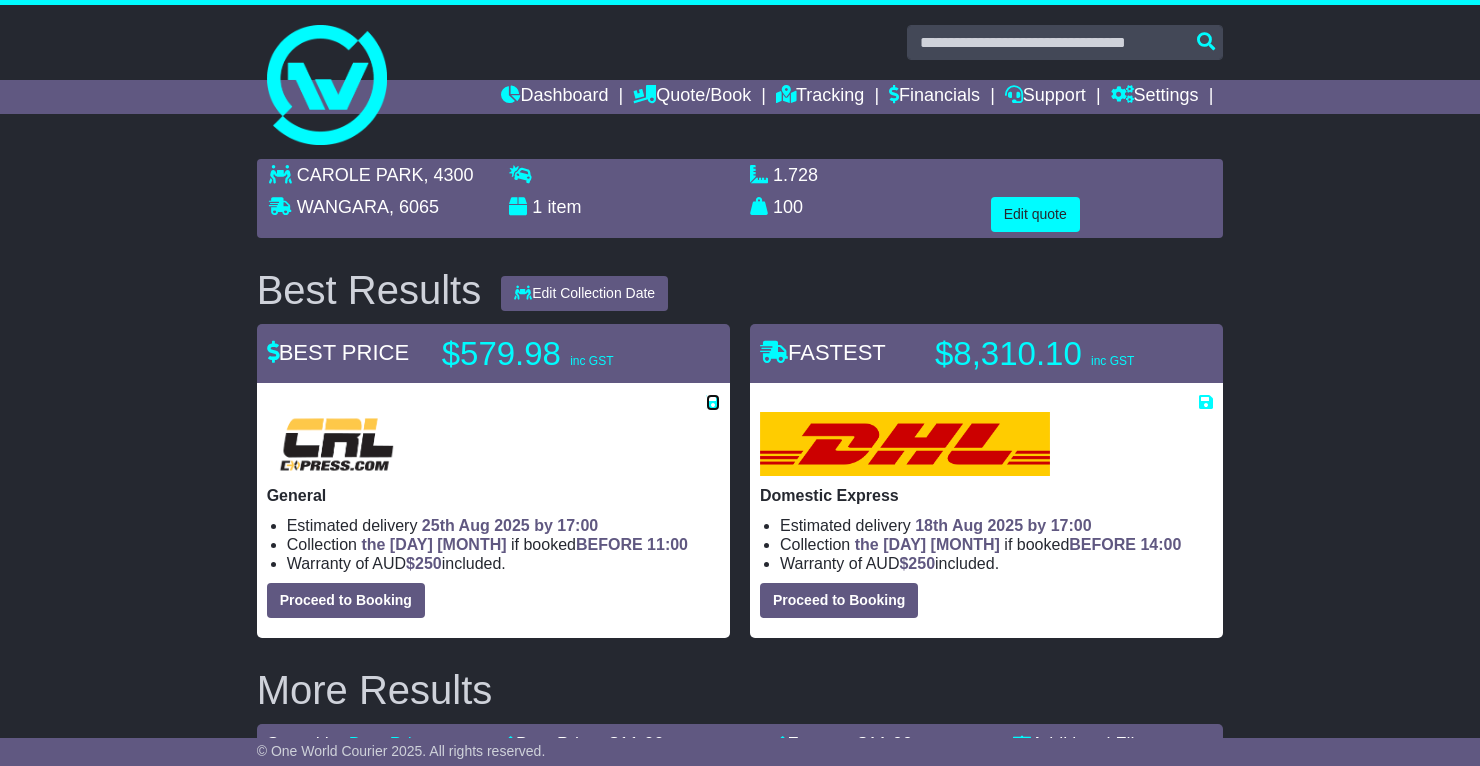 click at bounding box center [713, 402] 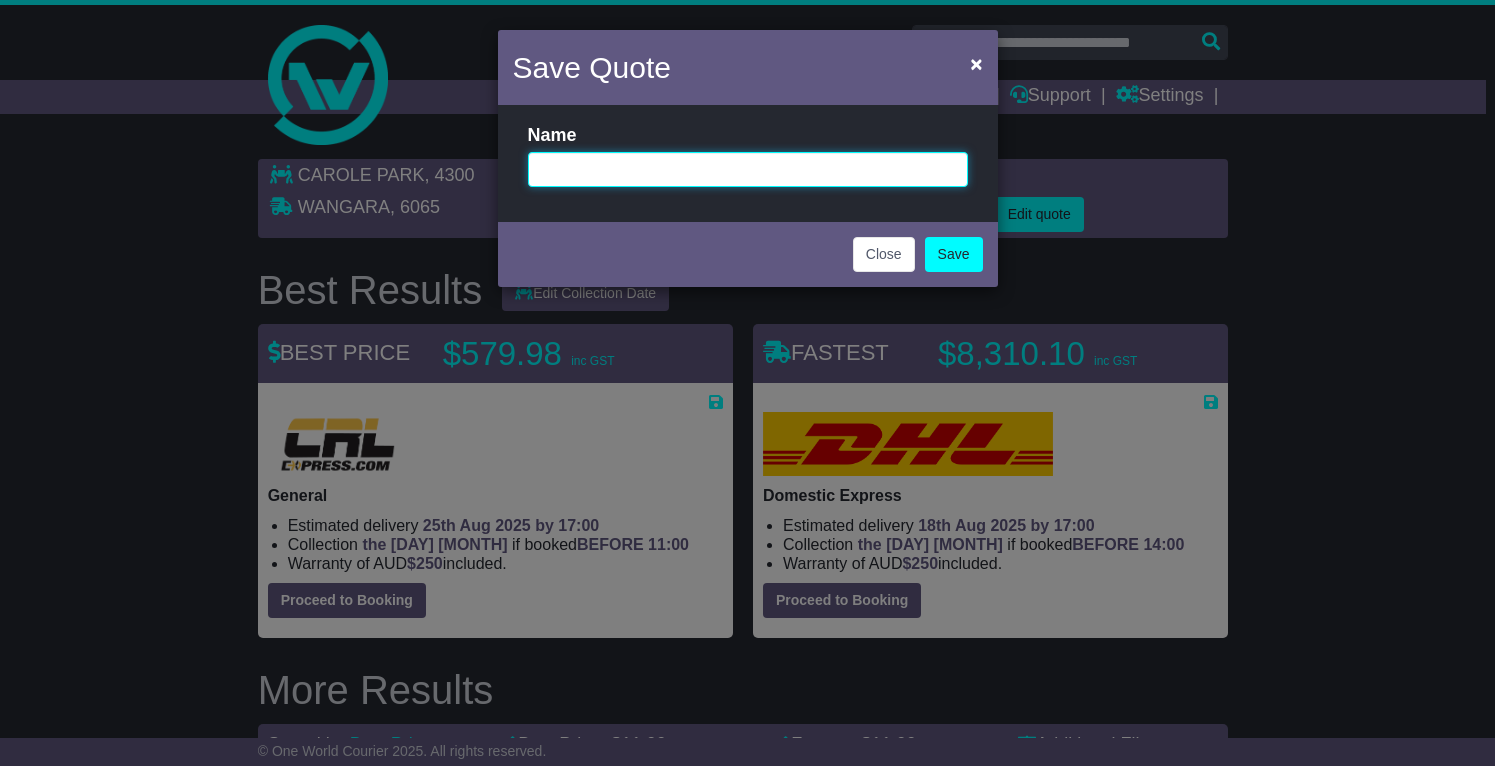 click at bounding box center [748, 169] 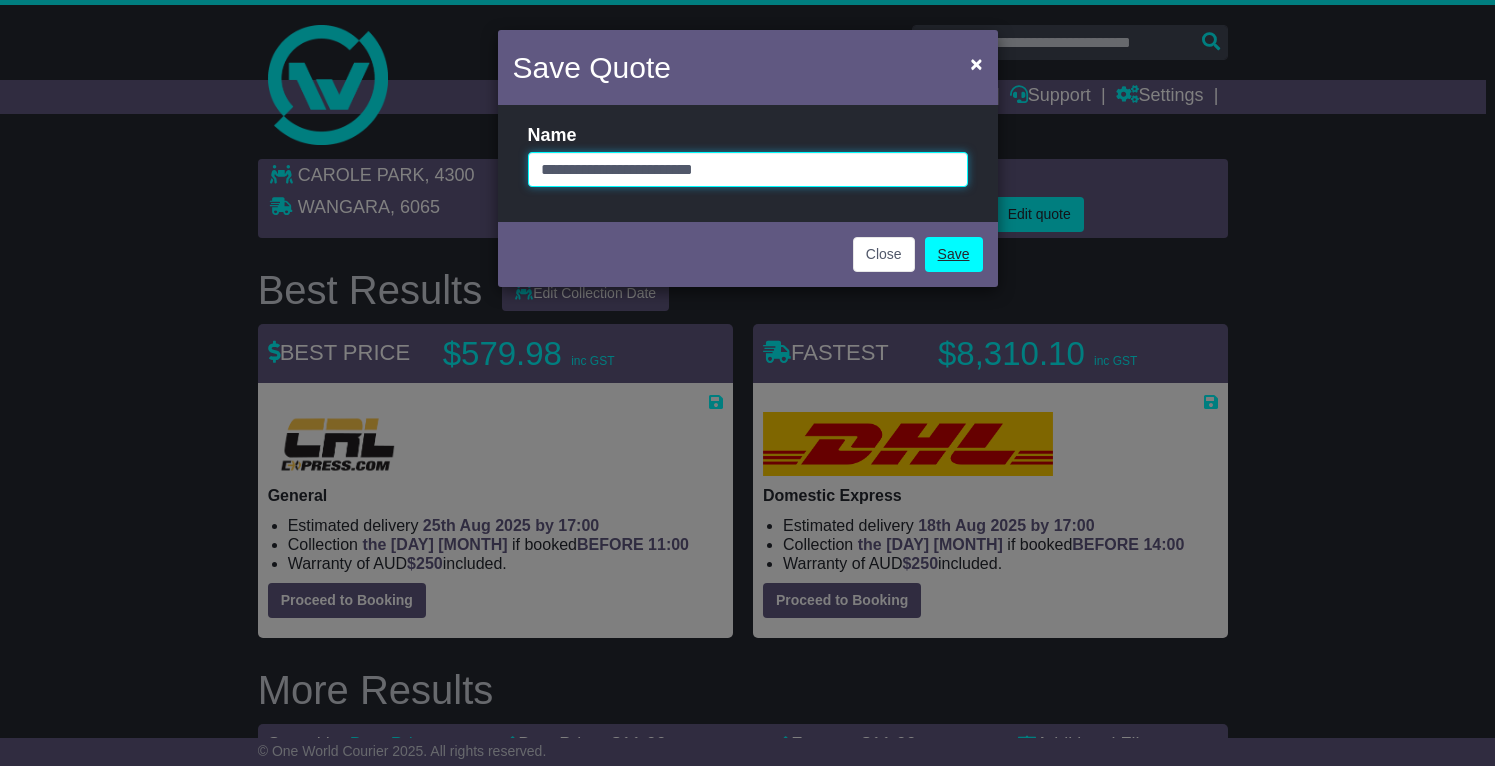 type on "**********" 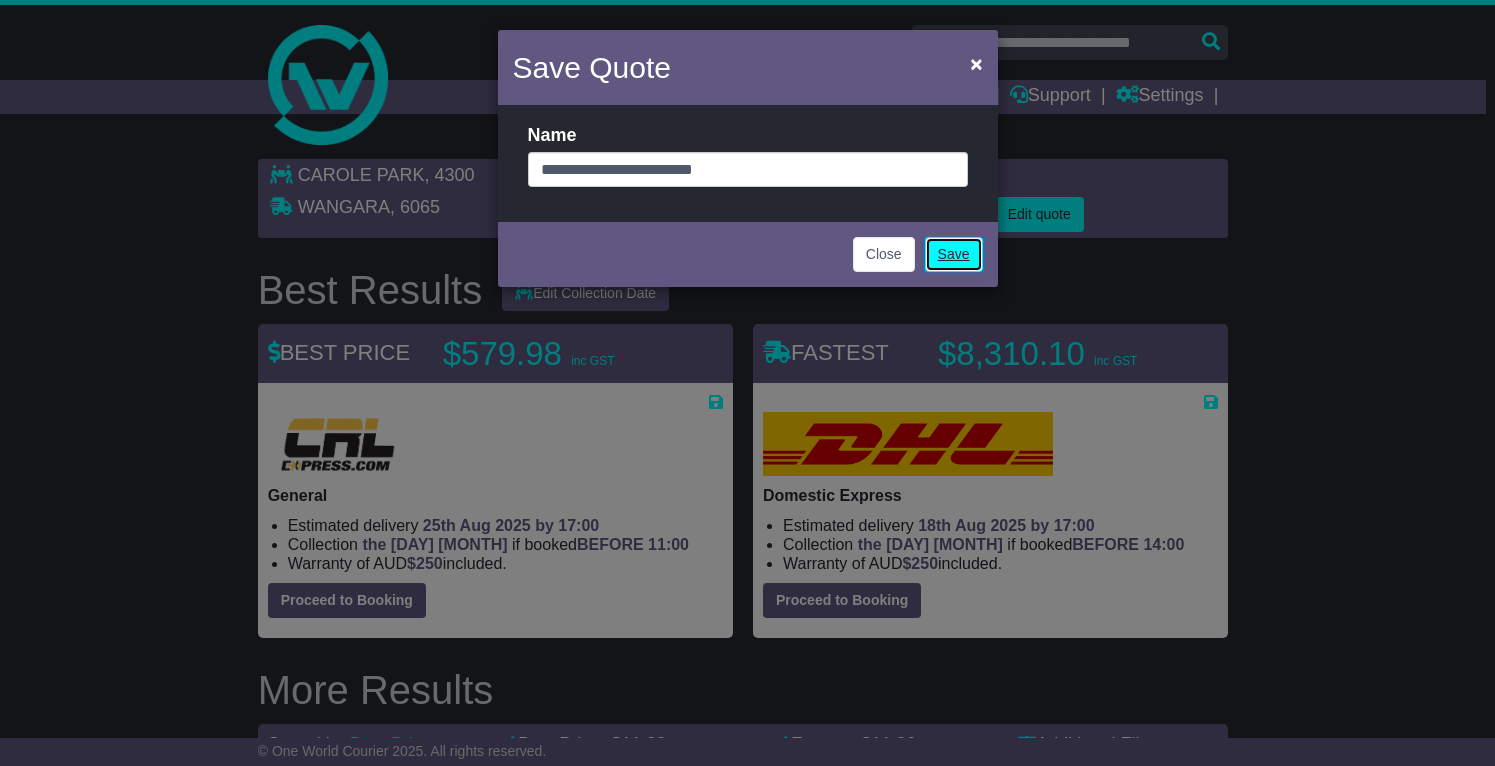 click on "Save" at bounding box center (954, 254) 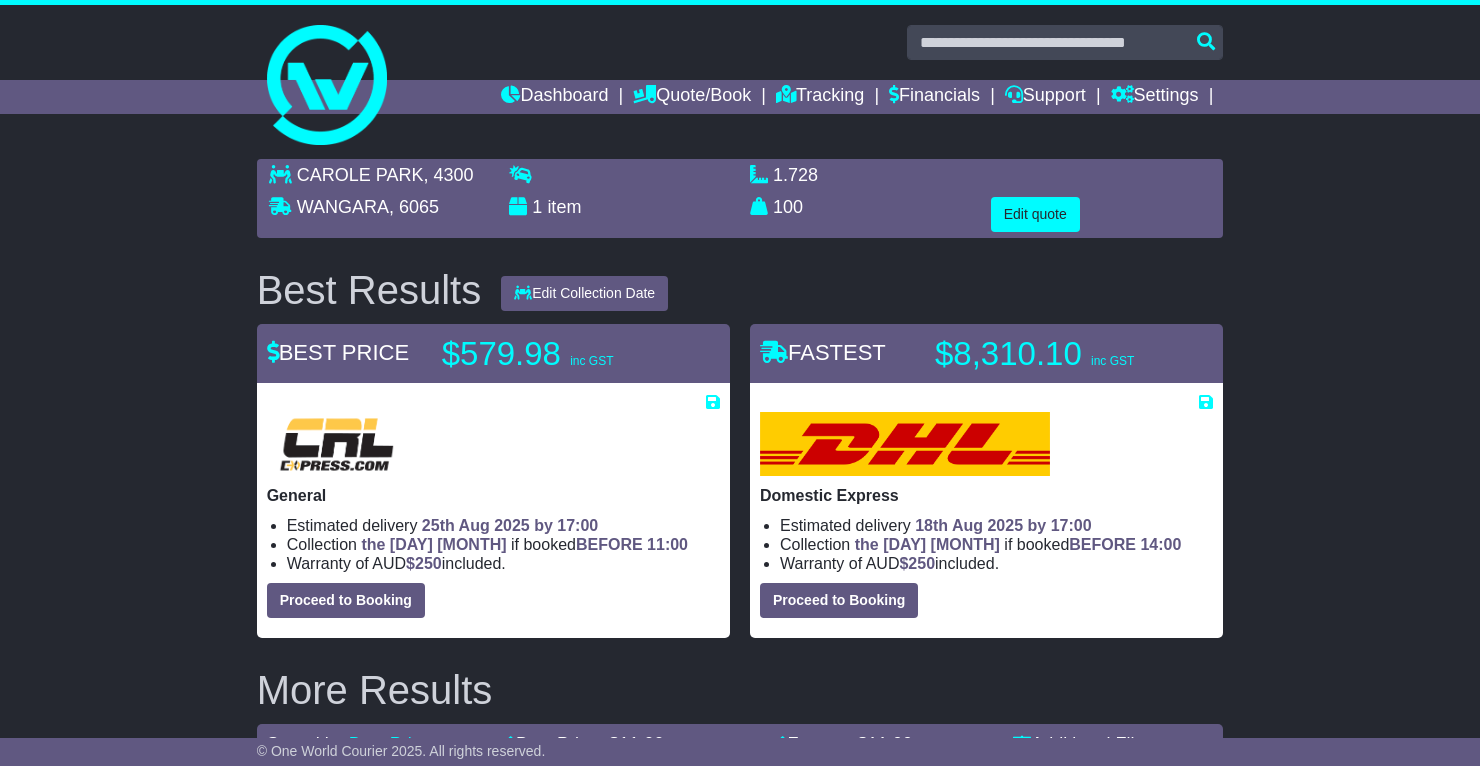 click on "[CITY] , [POSTAL_CODE]
[CITY] , [POSTAL_CODE]
1   item
1.728
m 3
in 3" at bounding box center (740, 1146) 